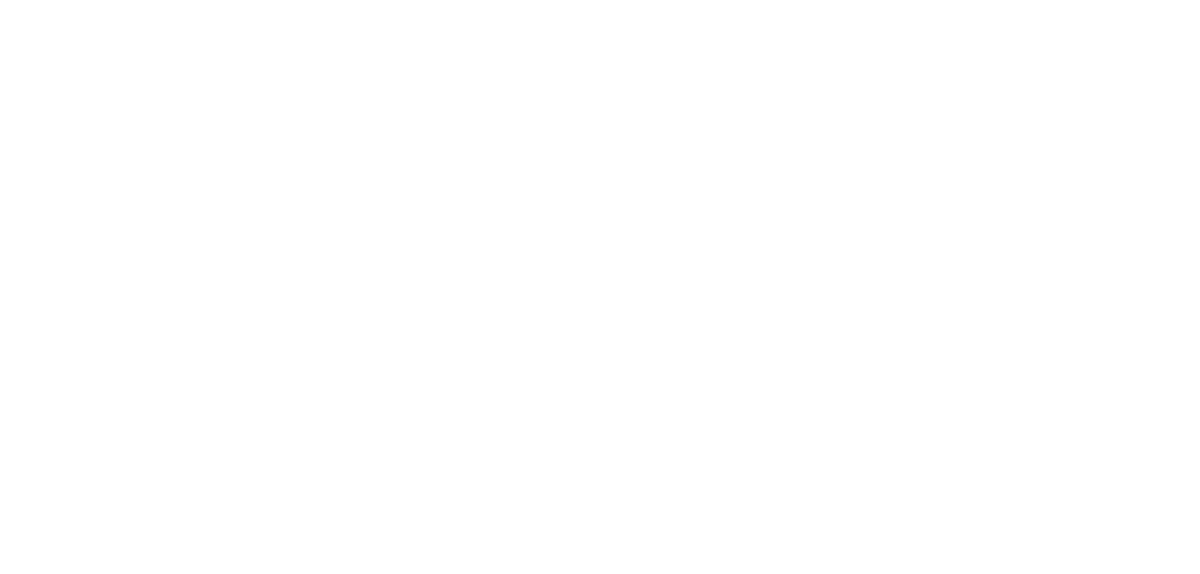 scroll, scrollTop: 0, scrollLeft: 0, axis: both 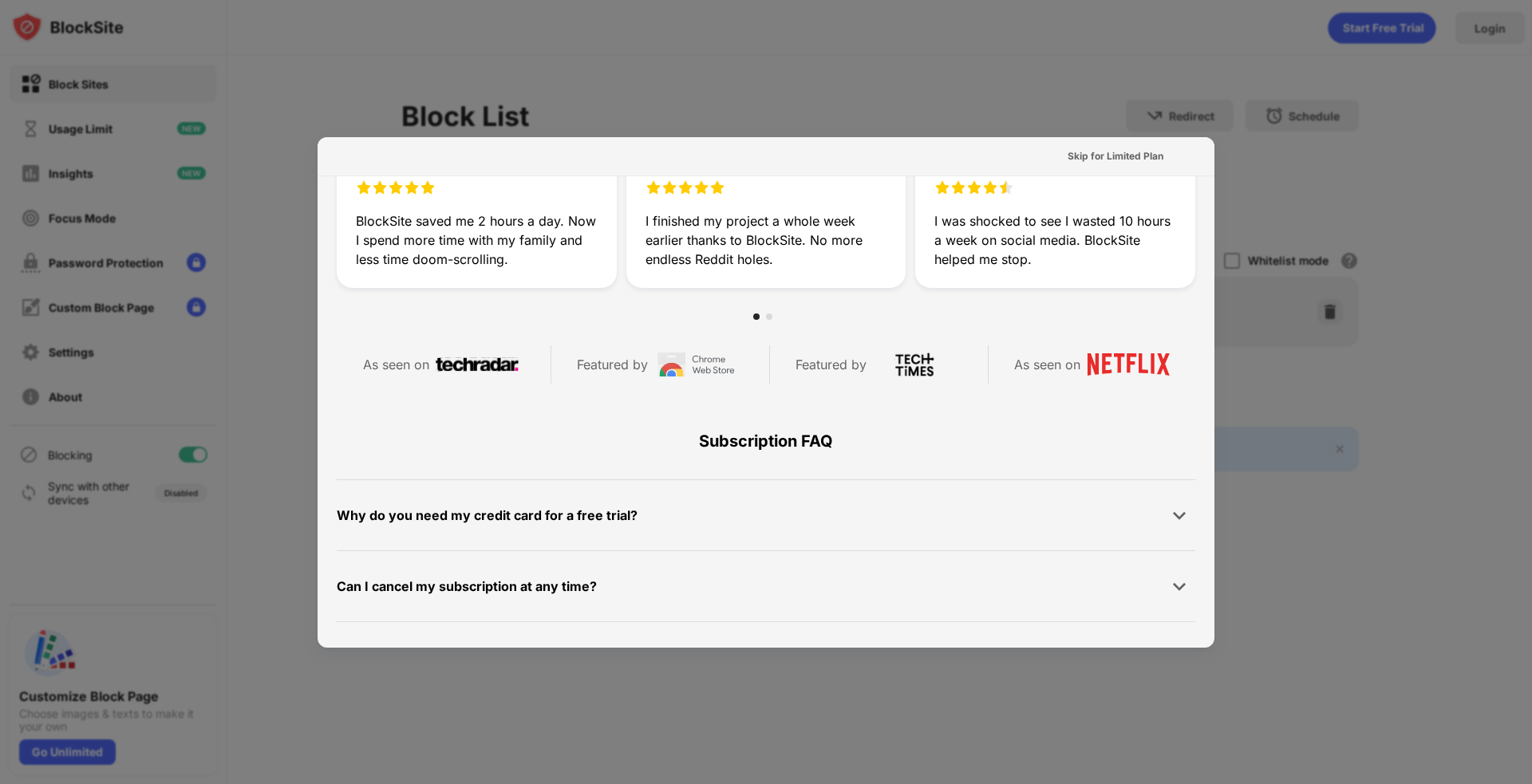 click at bounding box center (769, 317) 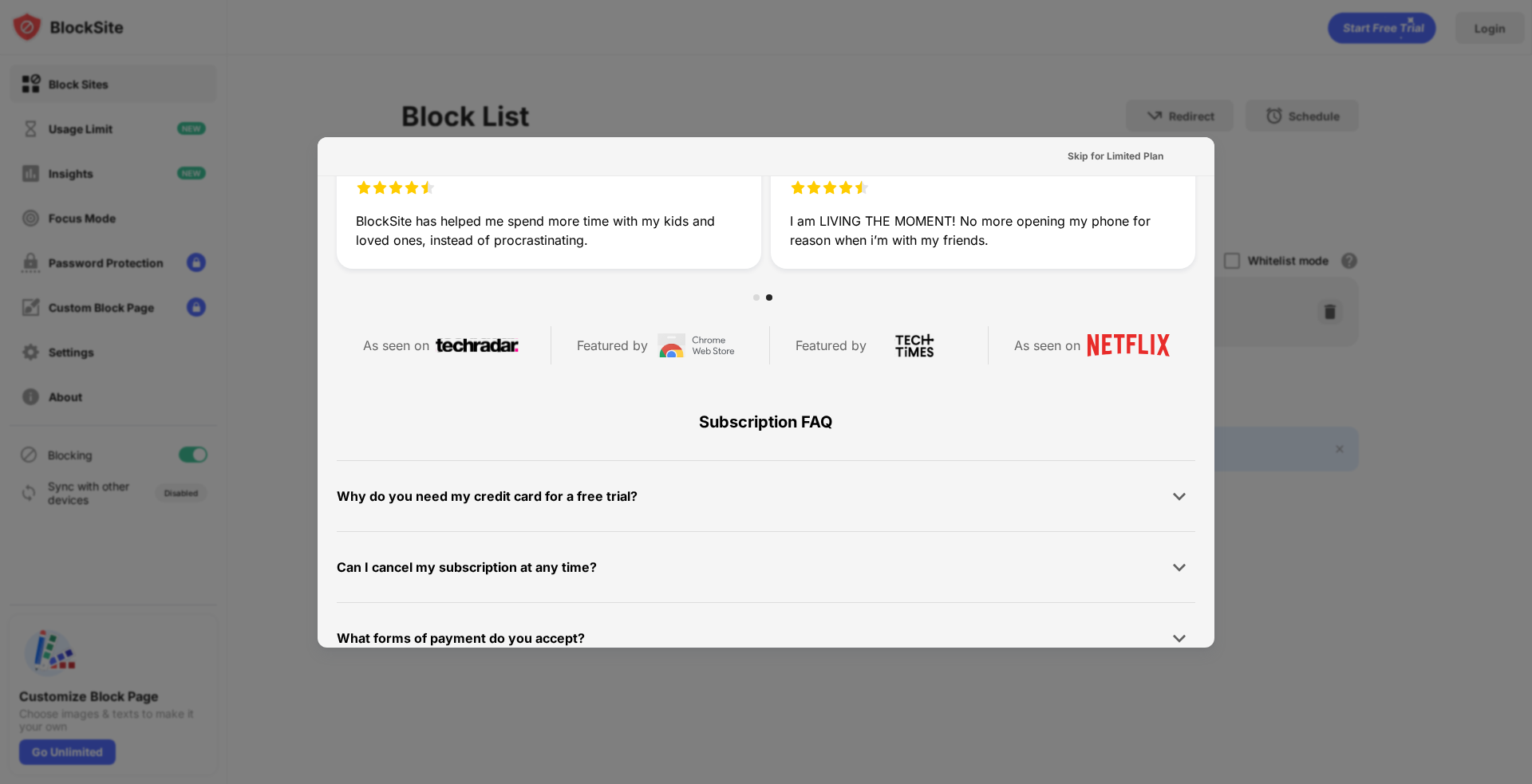 click at bounding box center [1179, 496] 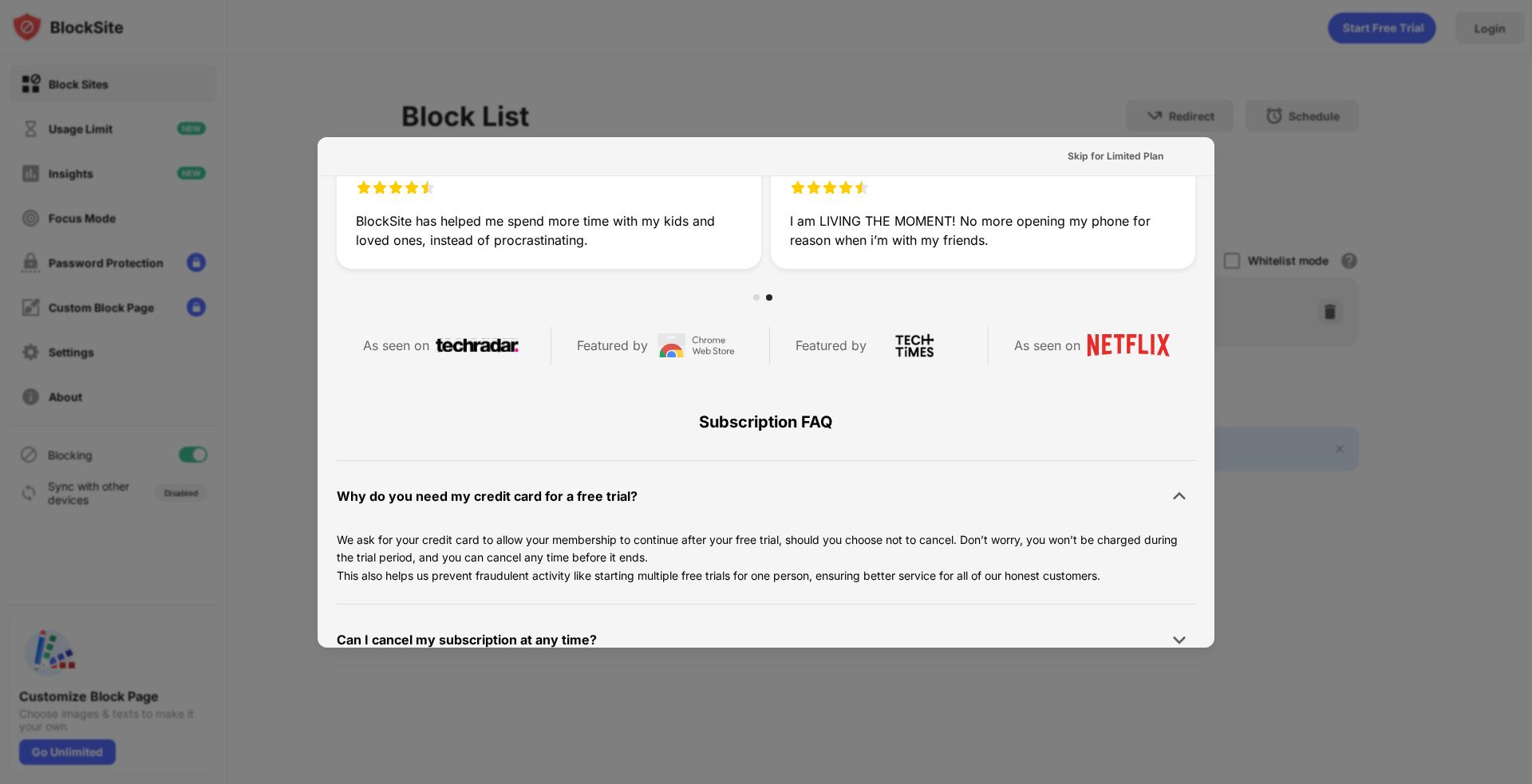 scroll, scrollTop: 500, scrollLeft: 0, axis: vertical 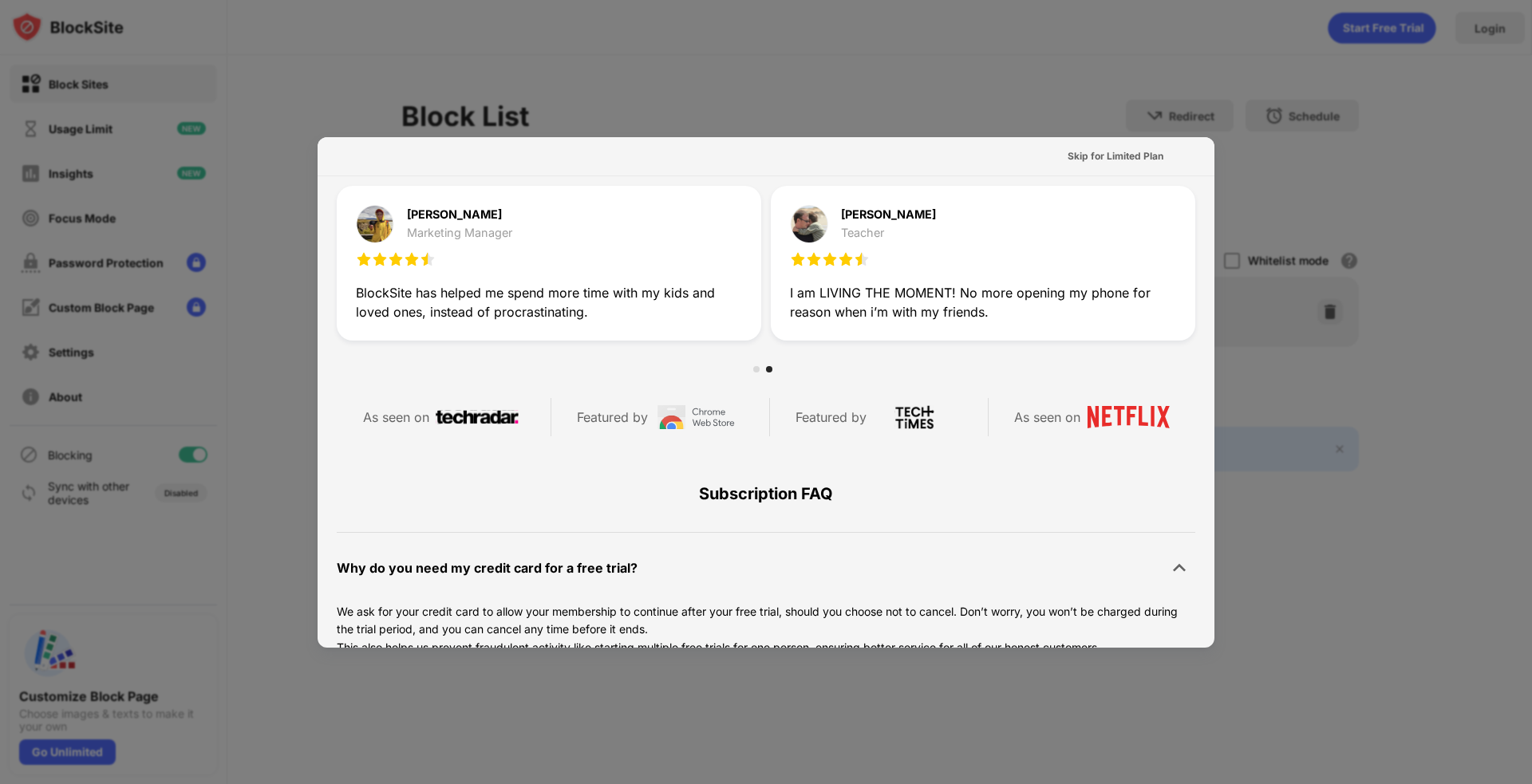 click at bounding box center (1179, 568) 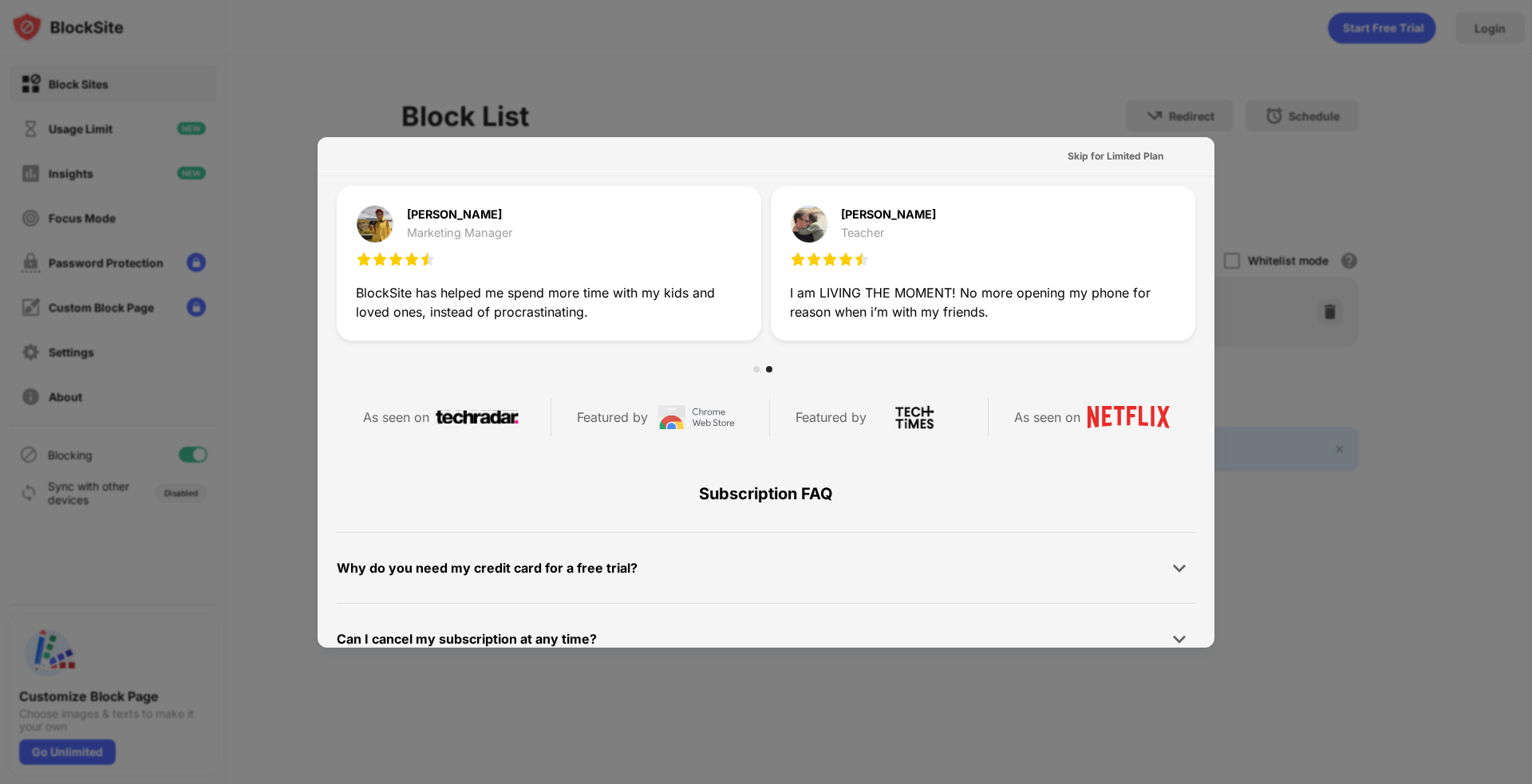 click at bounding box center [1179, 639] 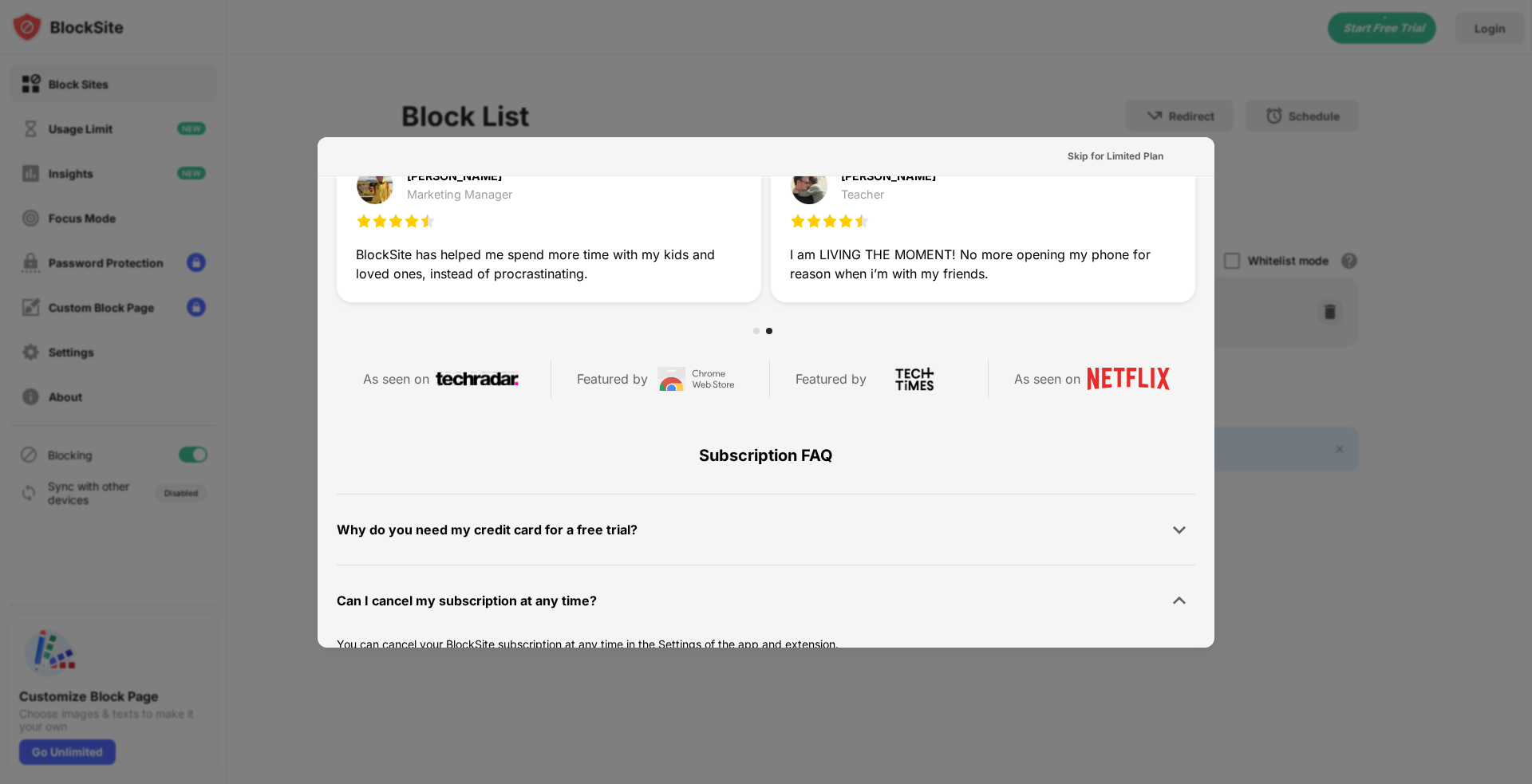 click at bounding box center (1179, 601) 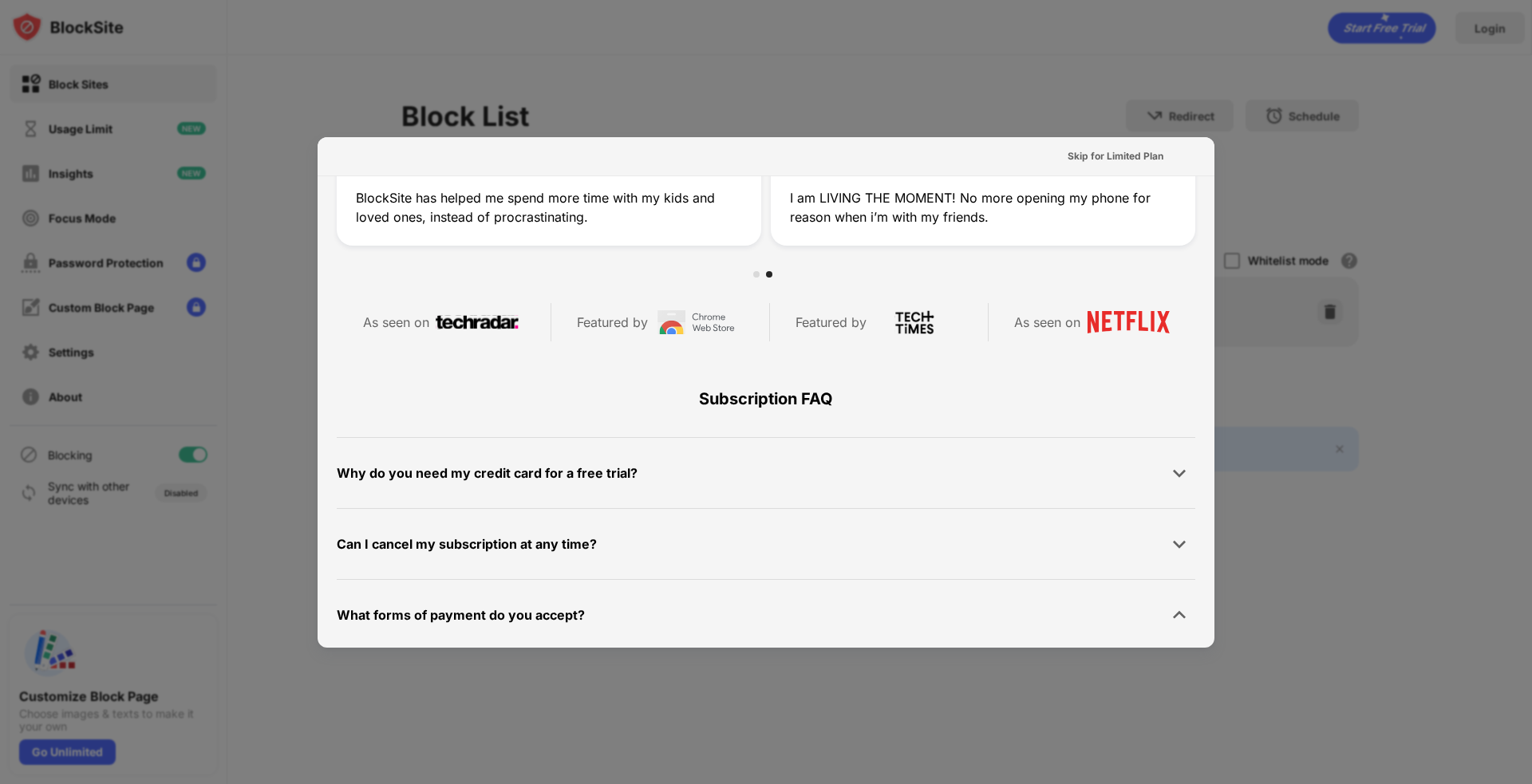 scroll, scrollTop: 786, scrollLeft: 0, axis: vertical 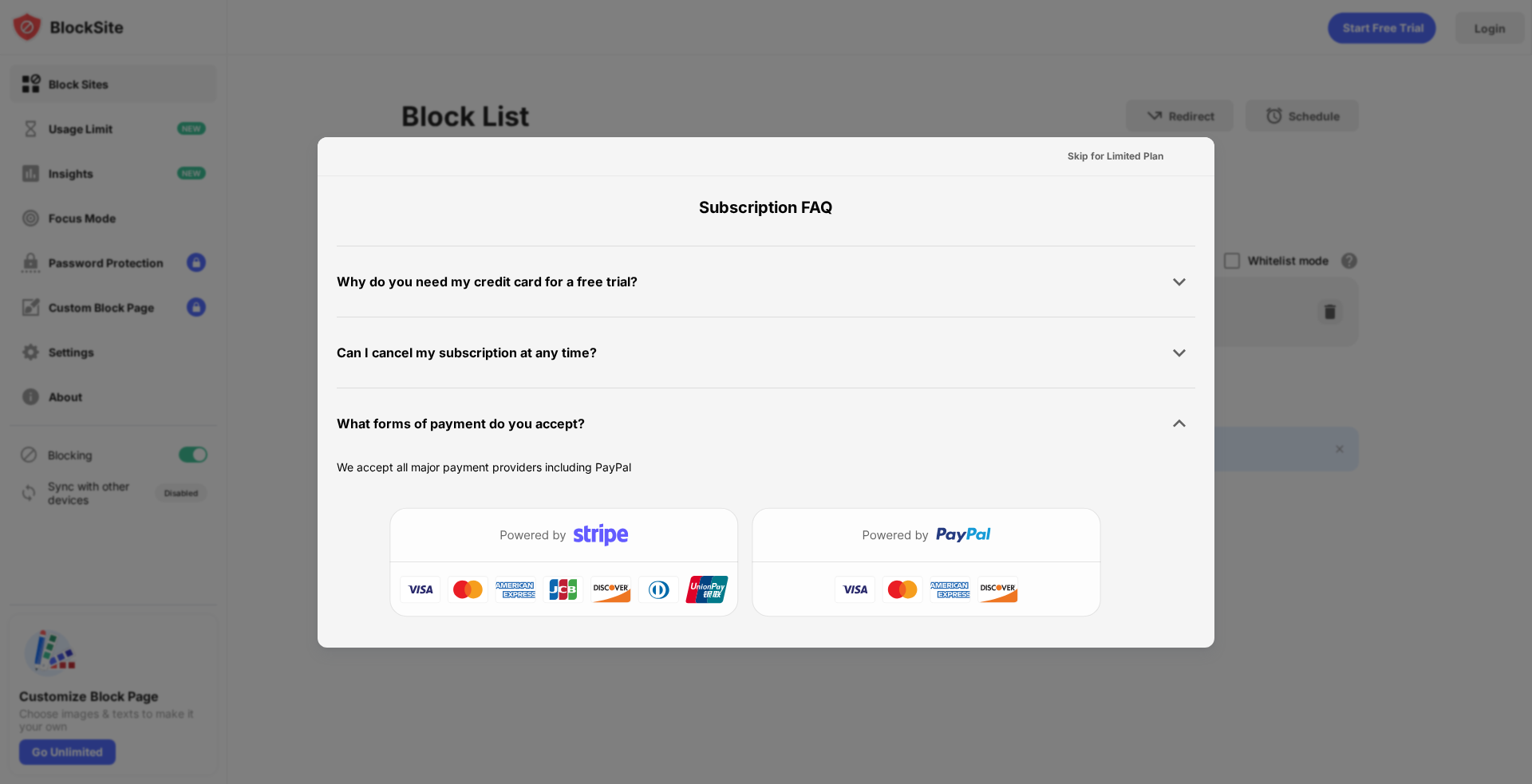 click at bounding box center [1179, 424] 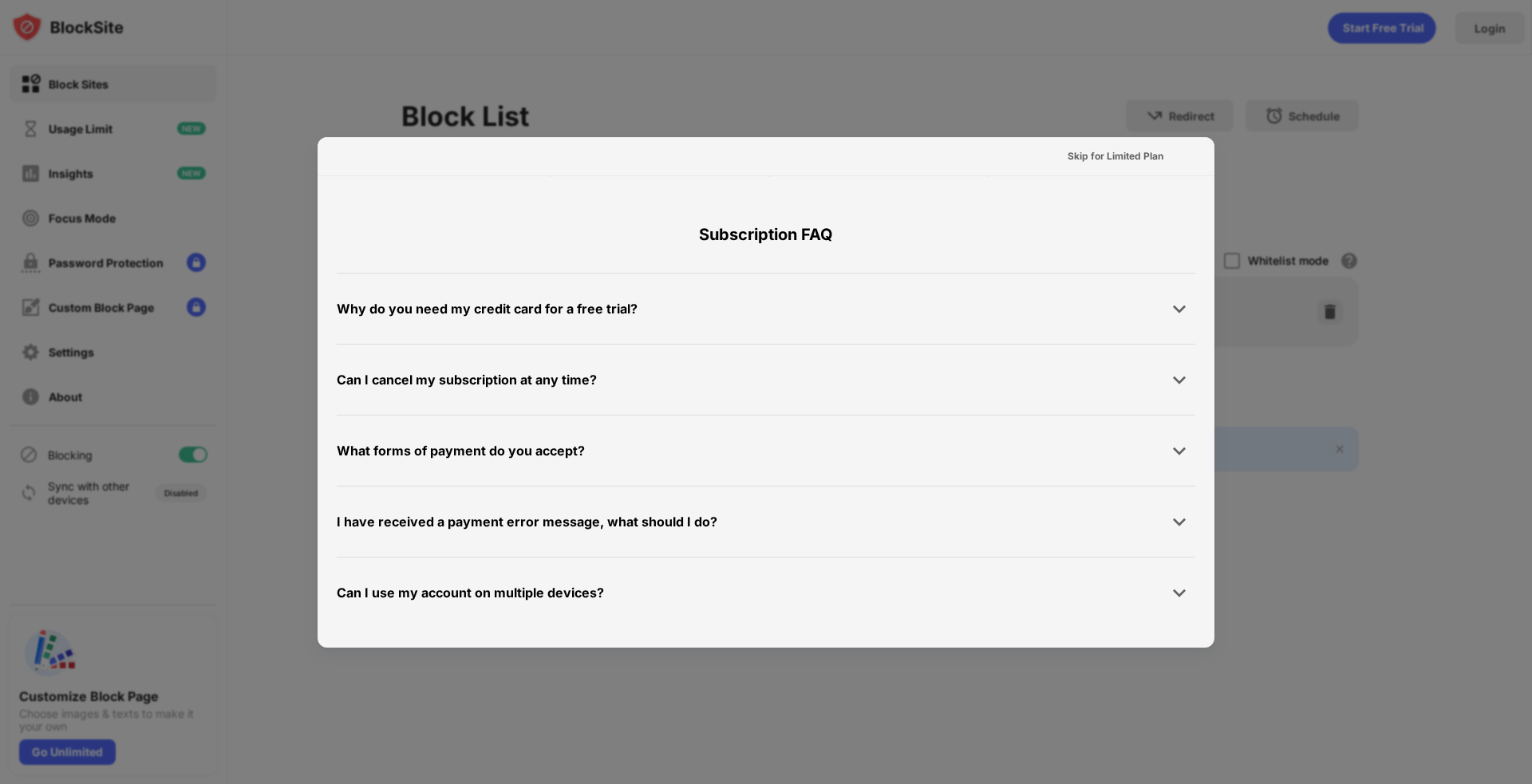 click at bounding box center [1179, 522] 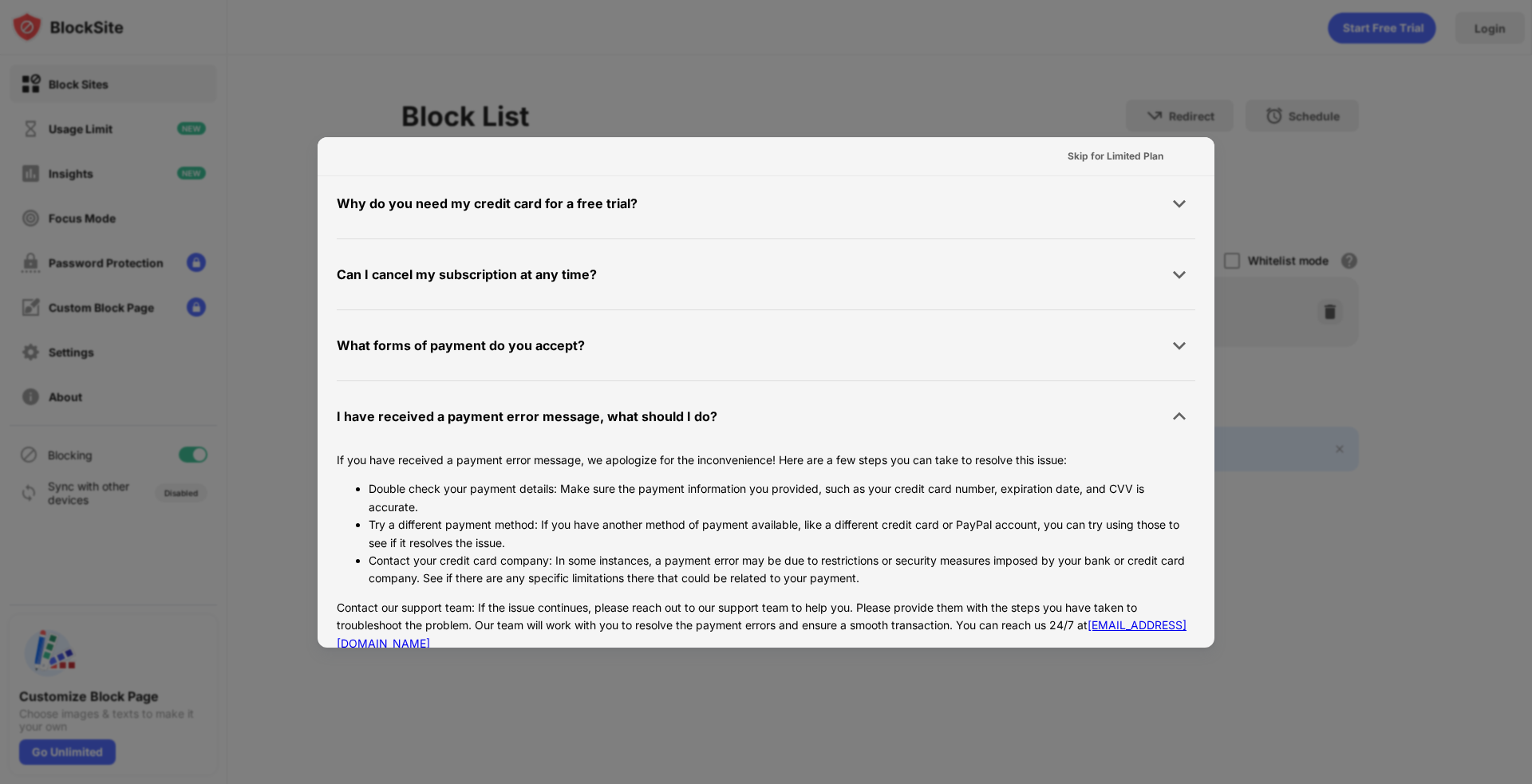 click at bounding box center [1179, 416] 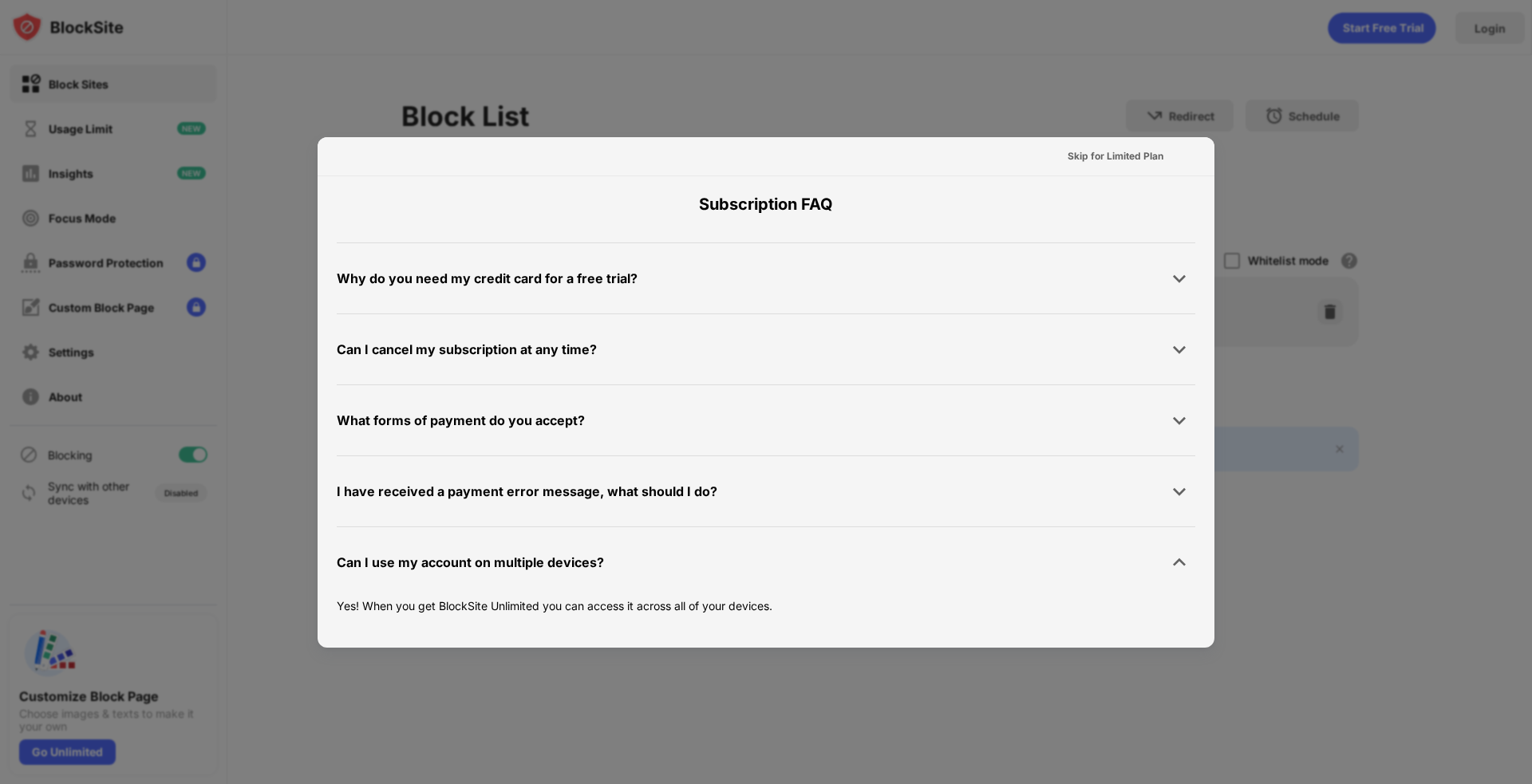 scroll, scrollTop: 751, scrollLeft: 0, axis: vertical 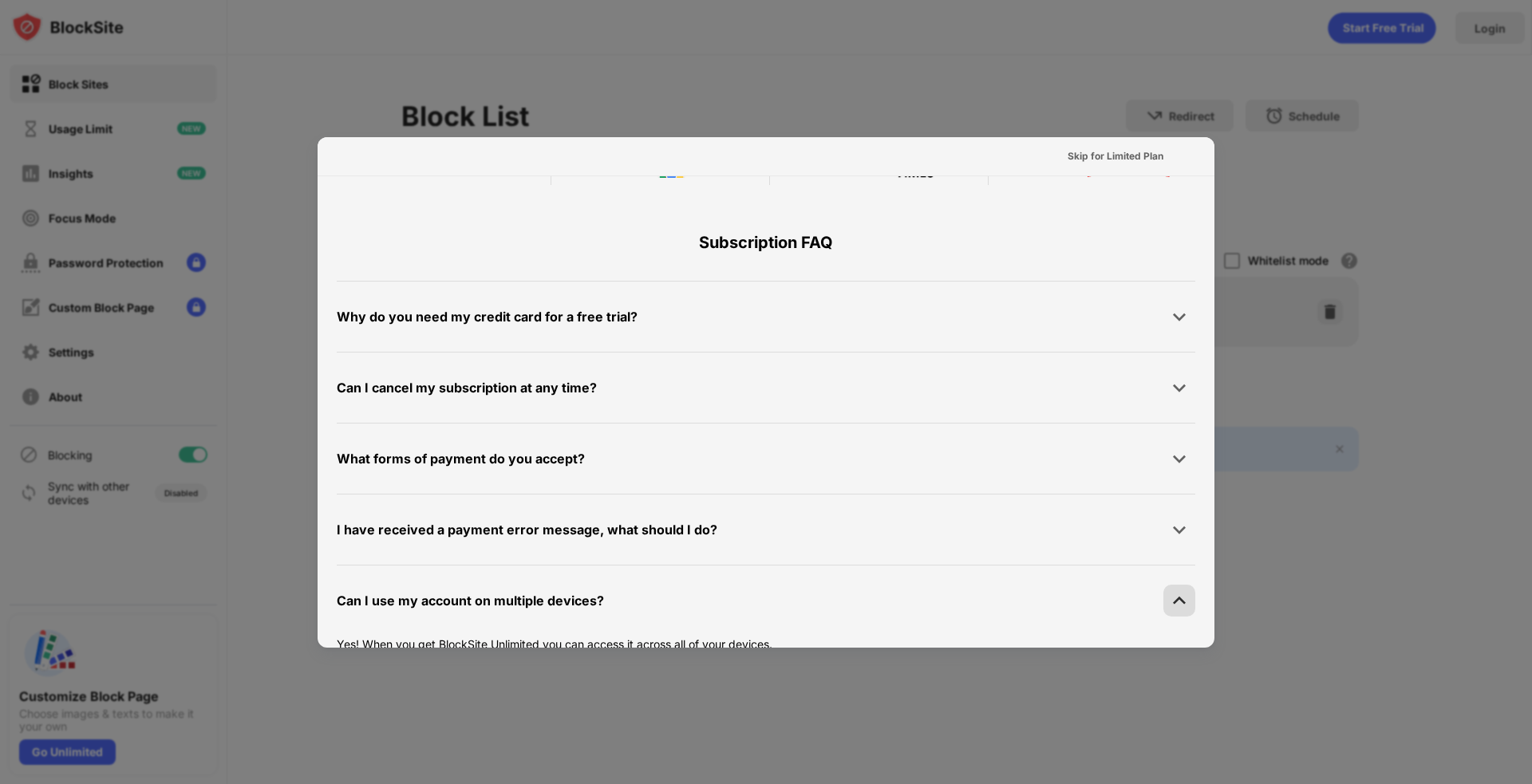 click at bounding box center (1179, 601) 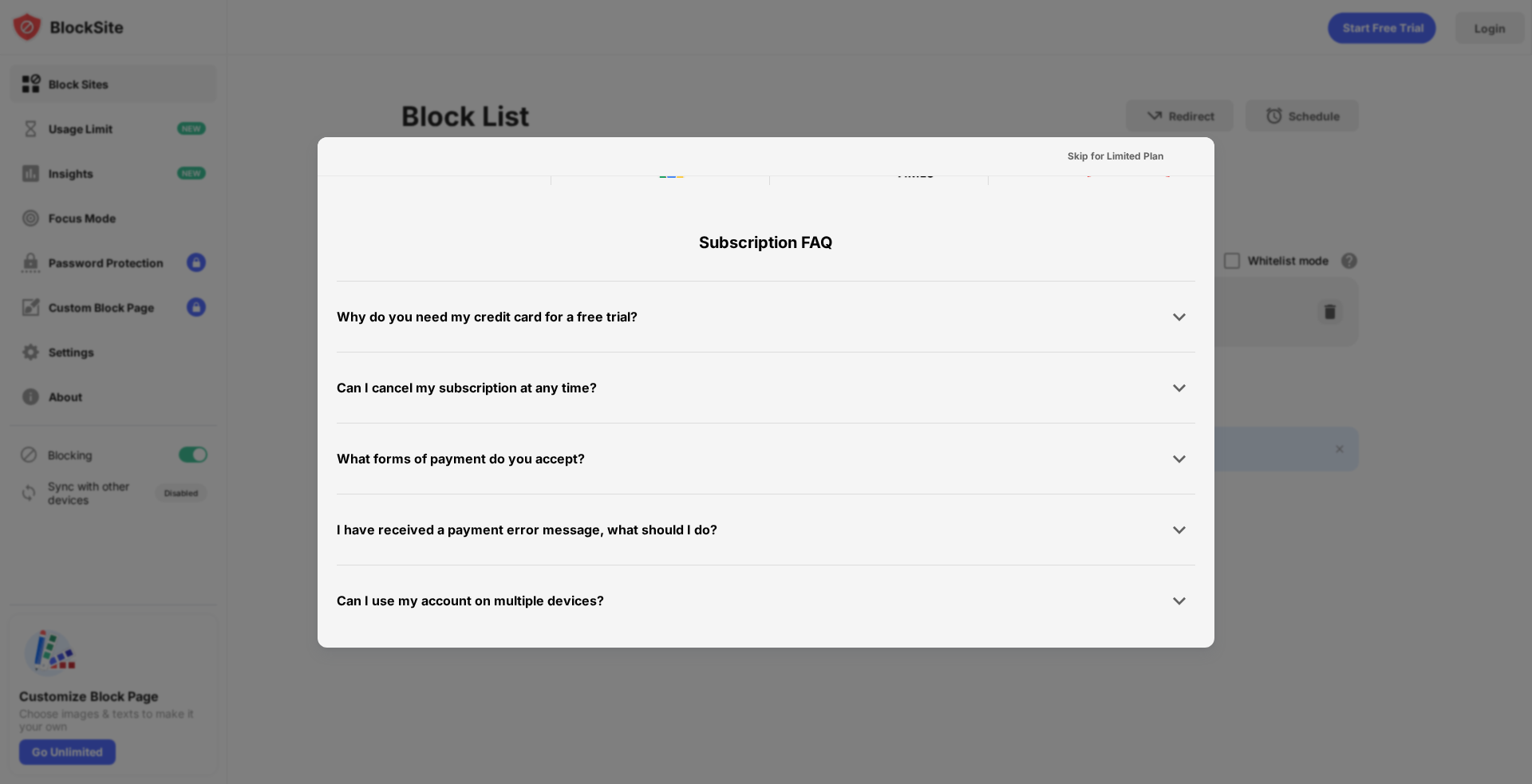 click on "Start Free Trial" at bounding box center [476, -284] 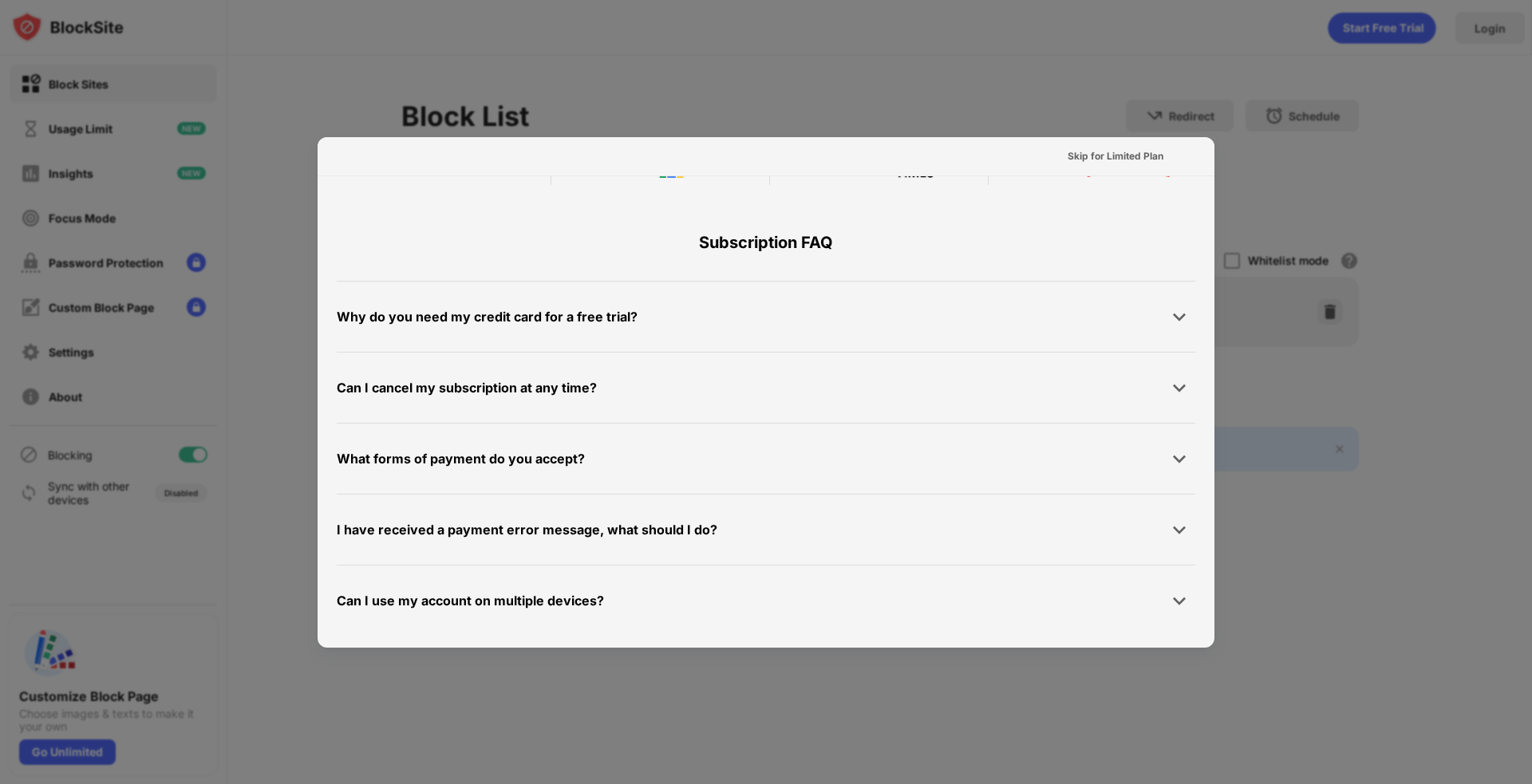 scroll, scrollTop: 55, scrollLeft: 0, axis: vertical 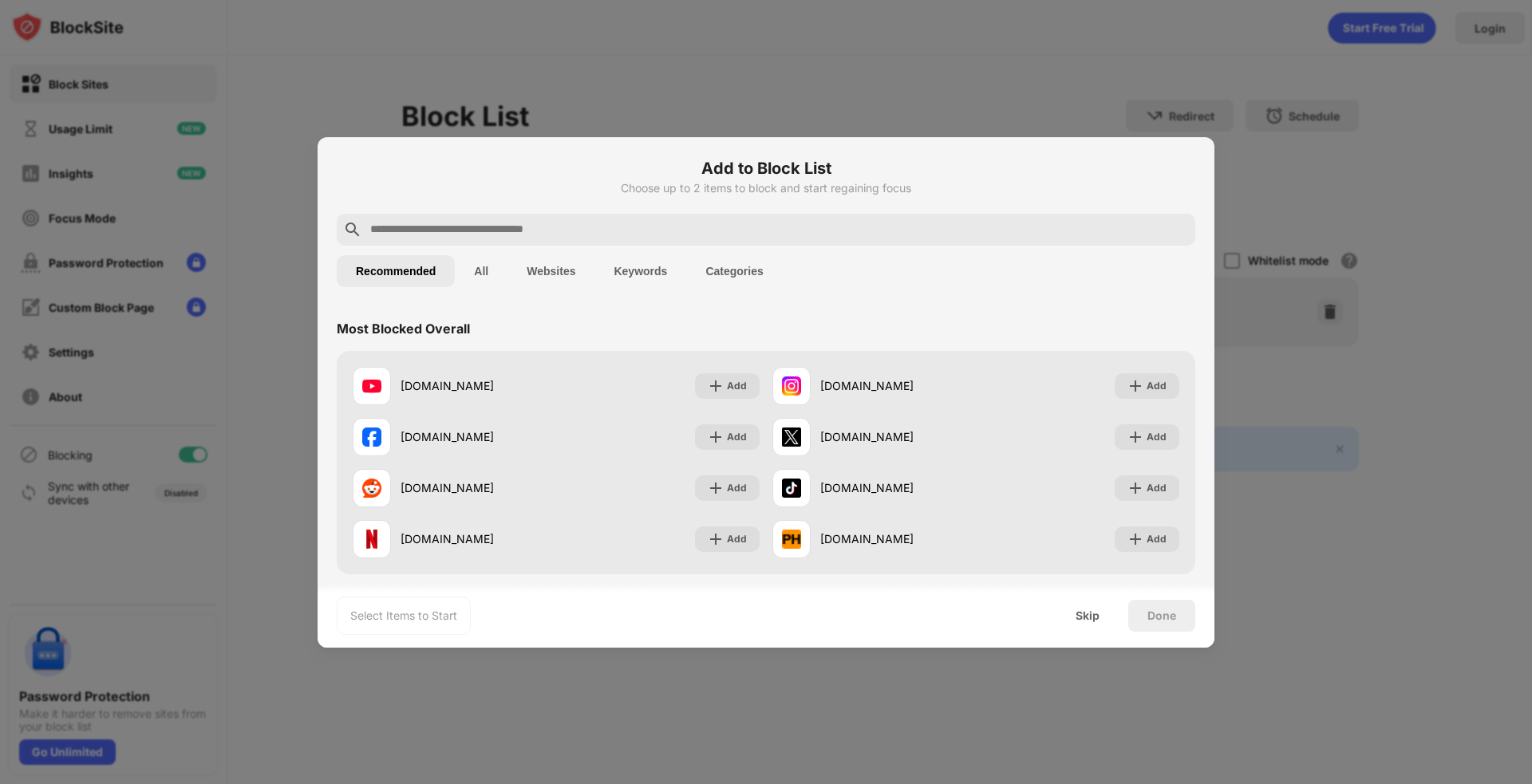 click on "Skip" at bounding box center [1088, 616] 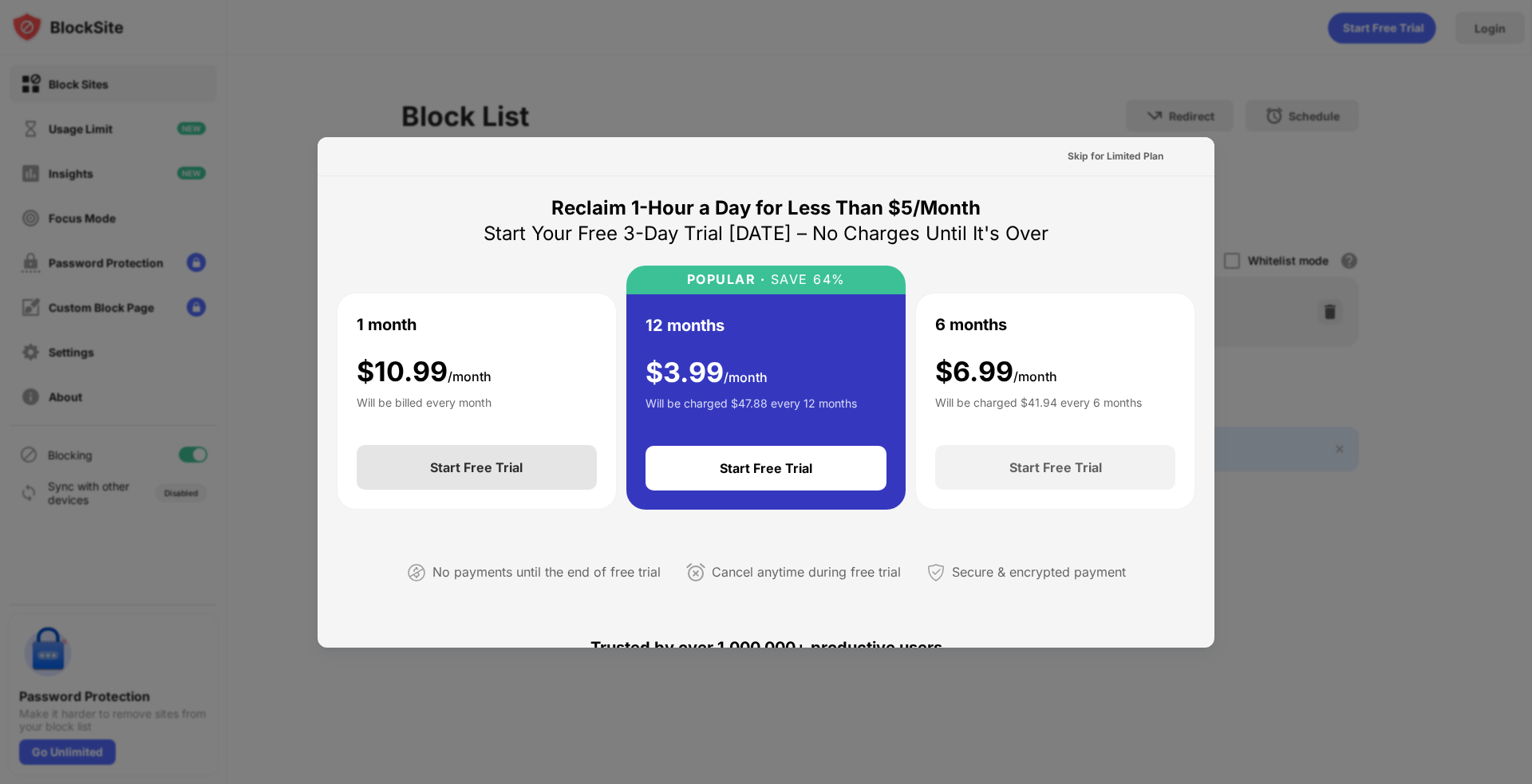 click on "Start Free Trial" at bounding box center (476, 467) 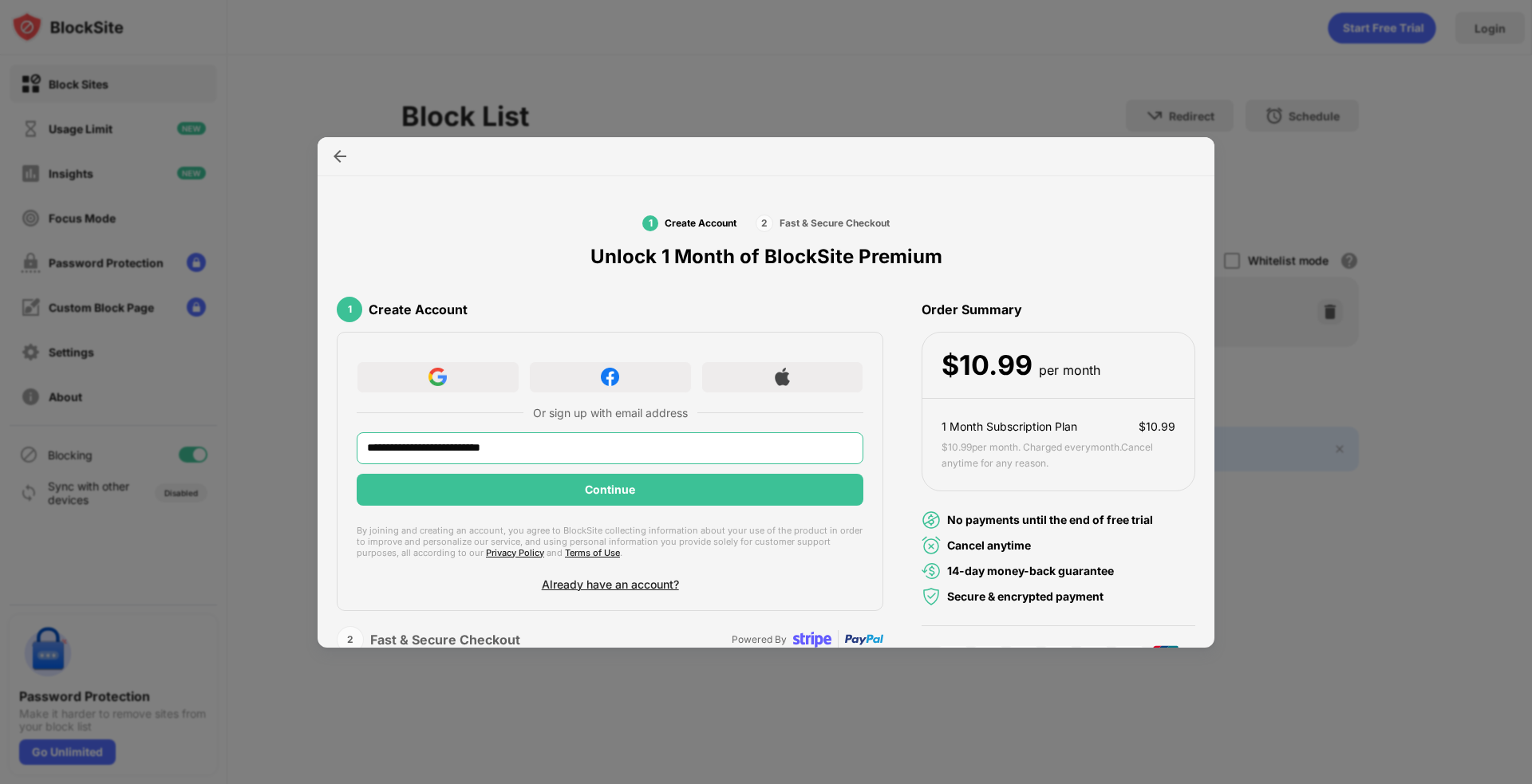 type on "**********" 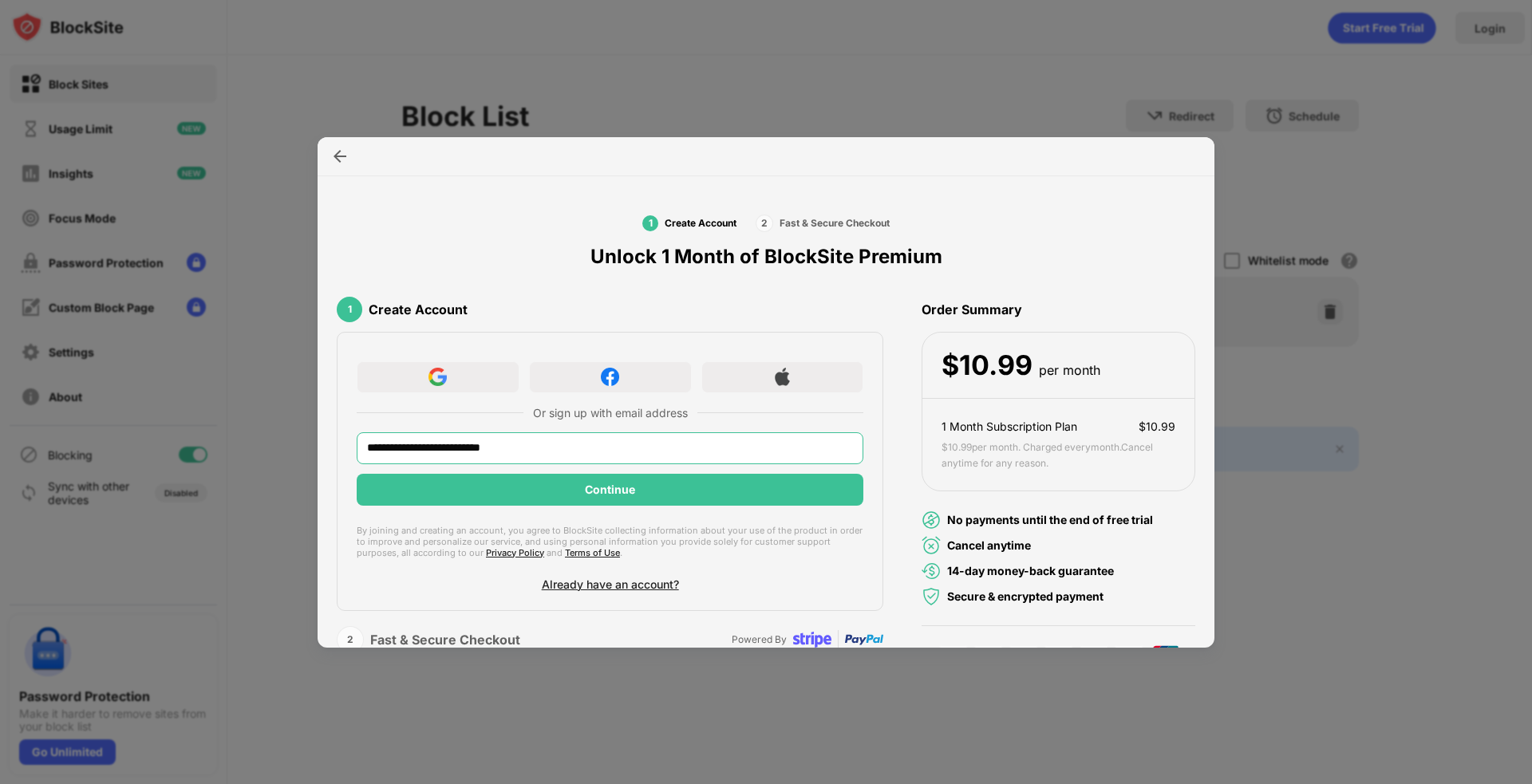 click on "Continue" at bounding box center (610, 490) 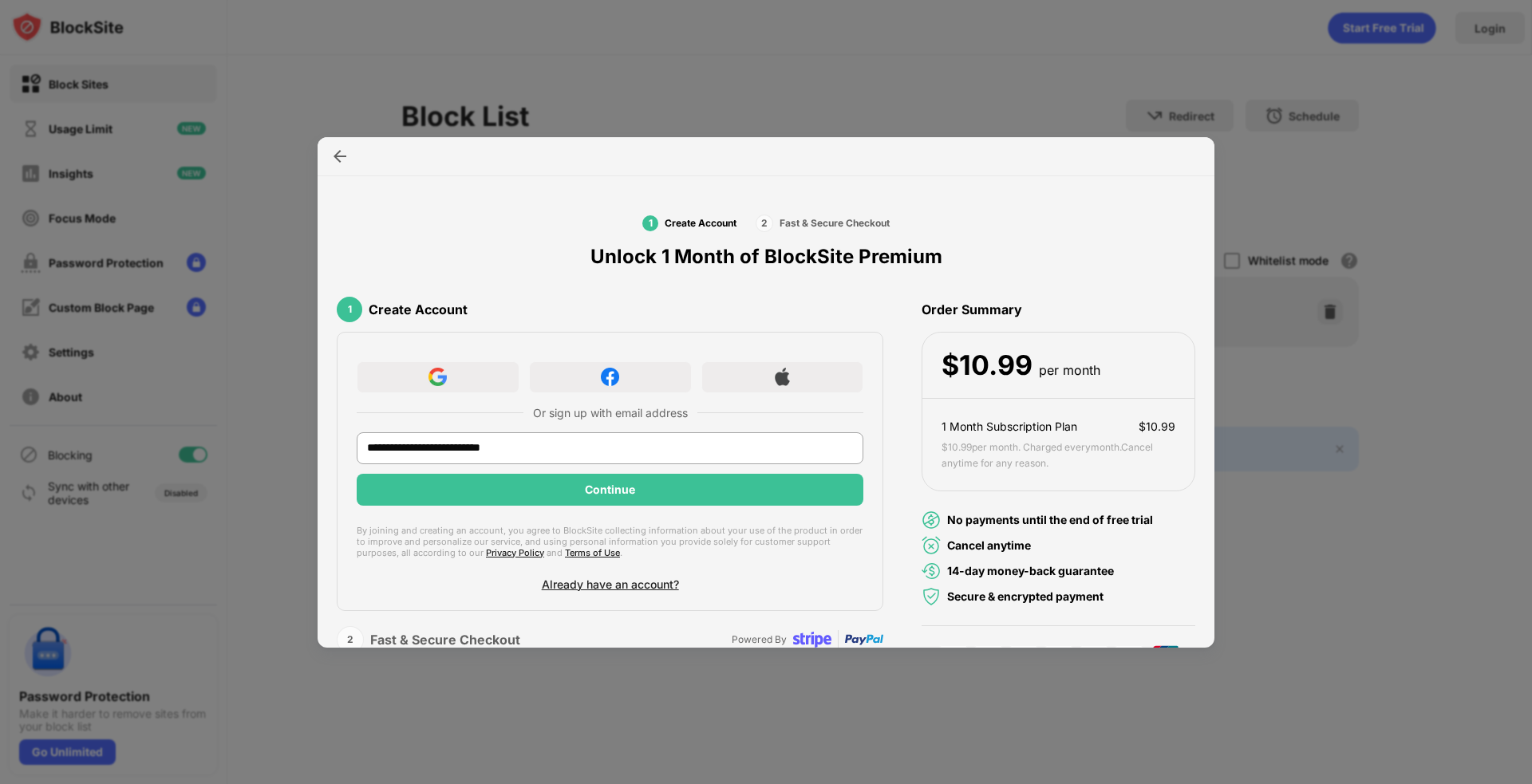 click on "Continue" at bounding box center [610, 490] 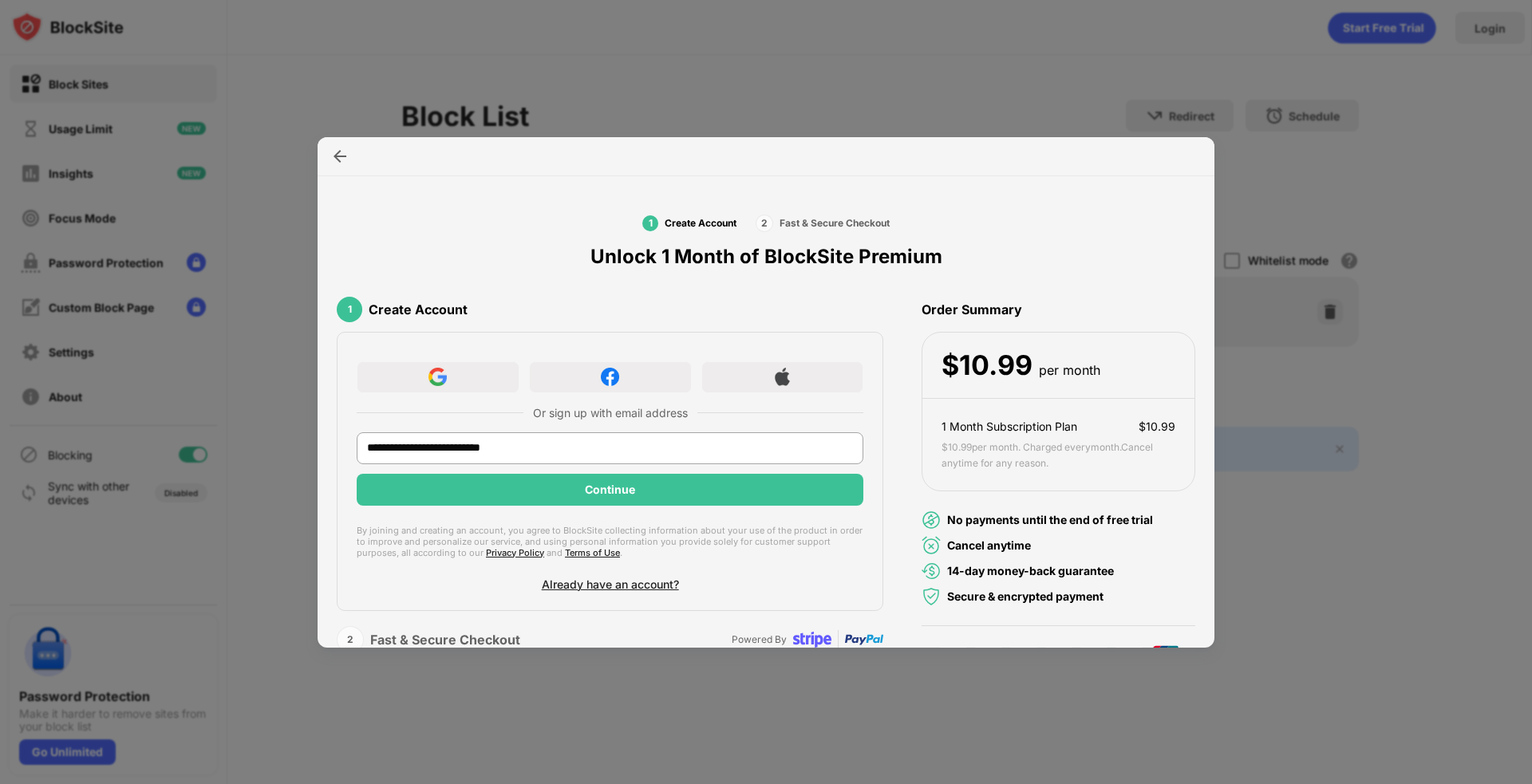 click on "Continue" at bounding box center (610, 490) 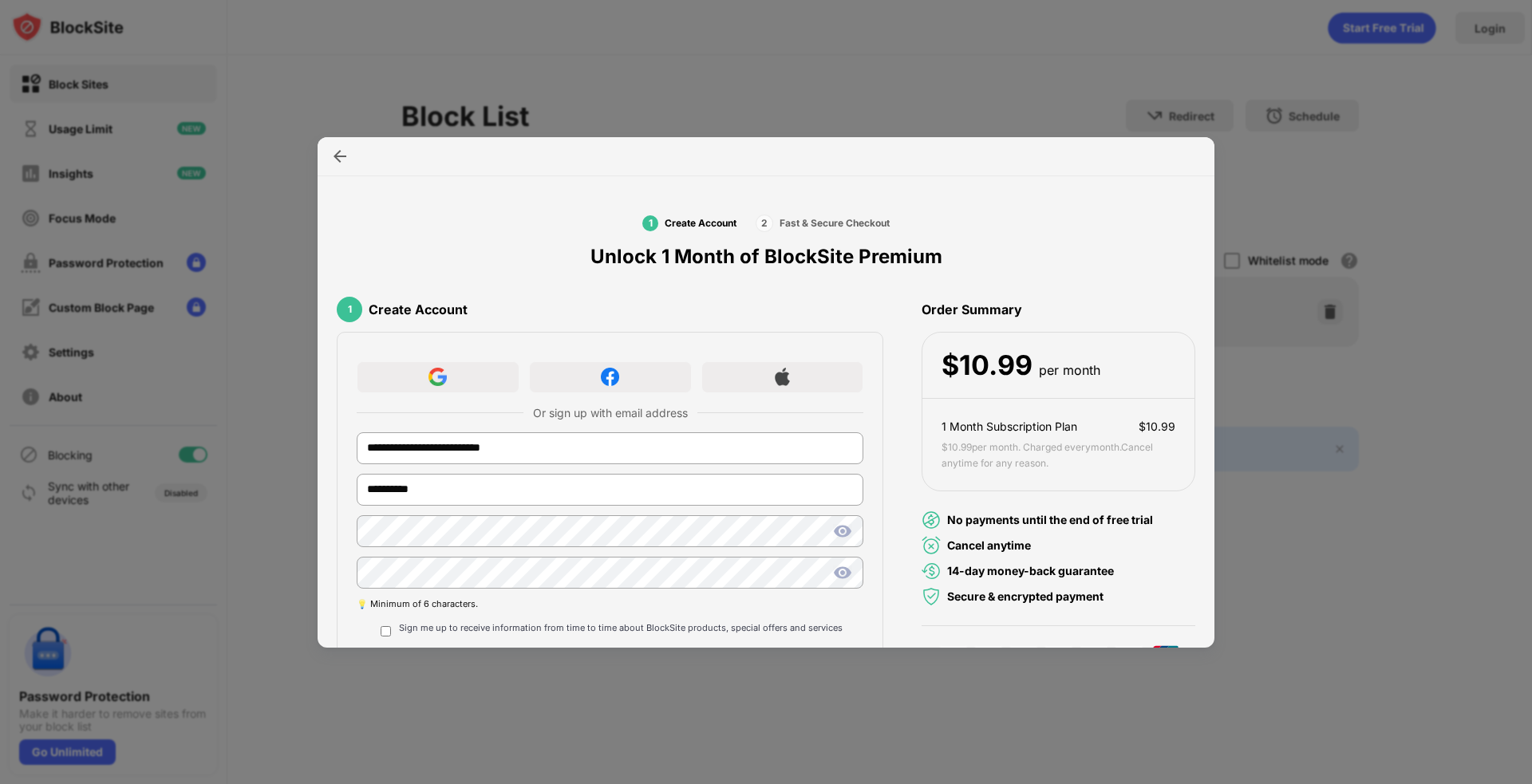 click on "Create Account" at bounding box center [610, 668] 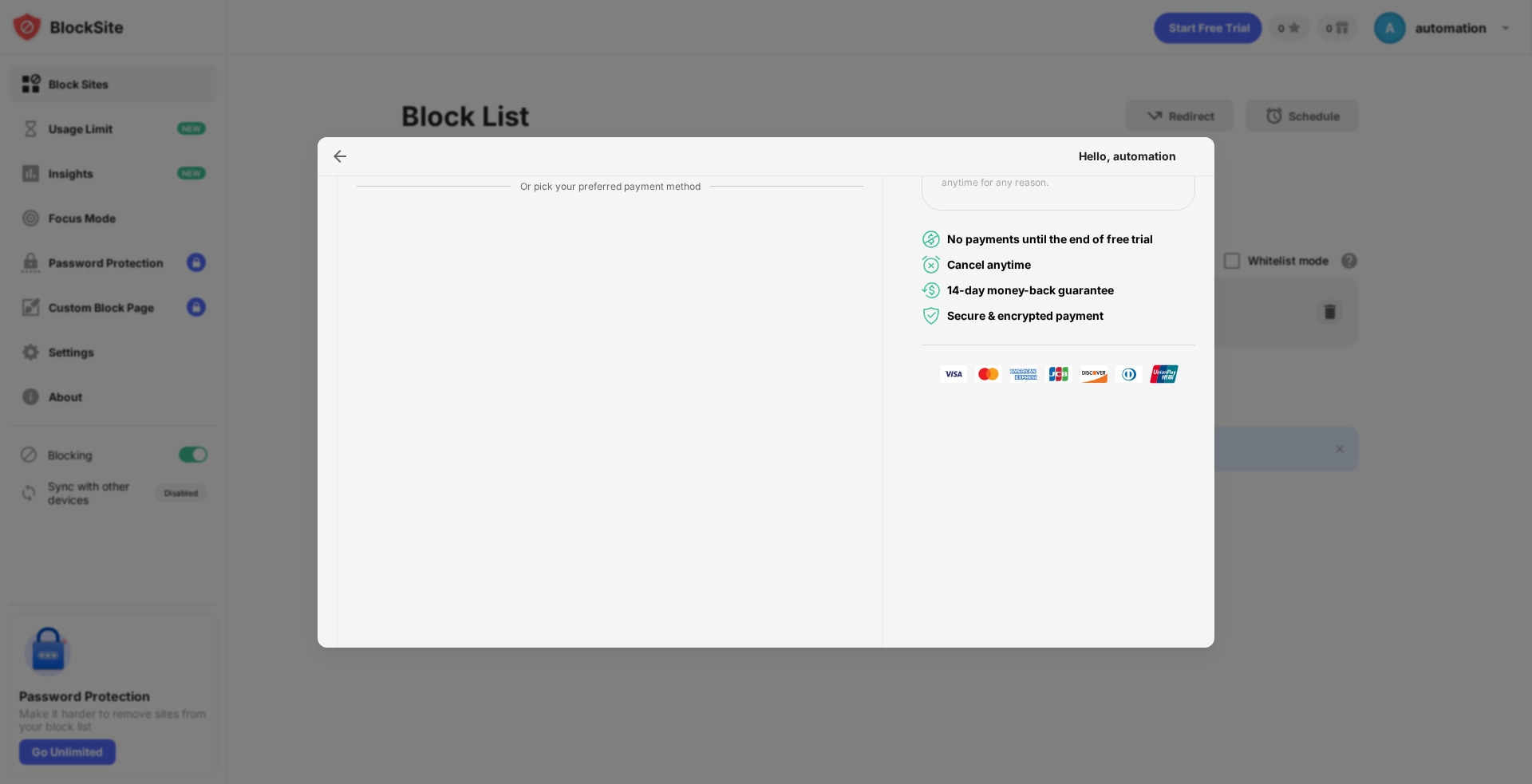 scroll, scrollTop: 0, scrollLeft: 0, axis: both 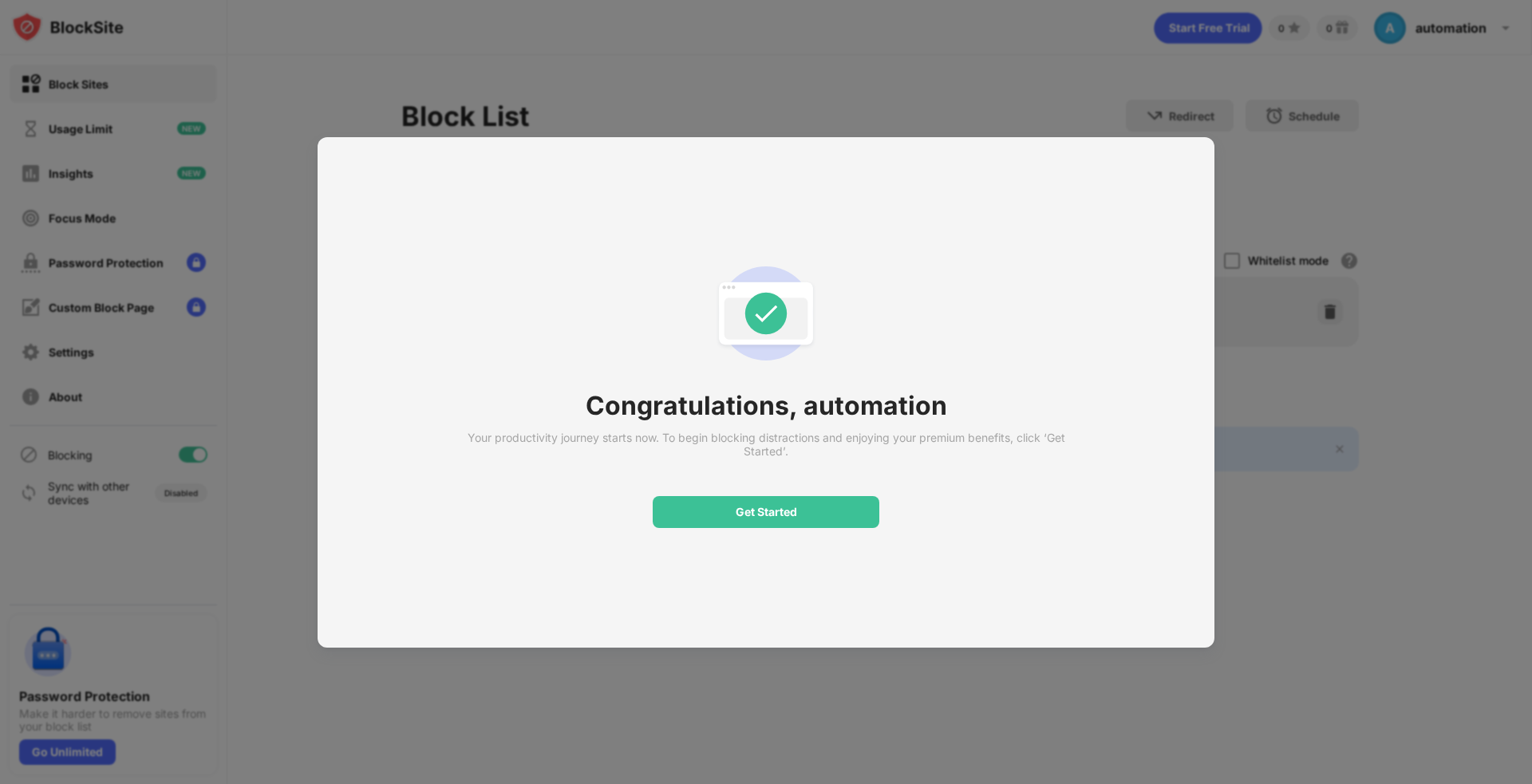 click on "Get Started" at bounding box center (766, 512) 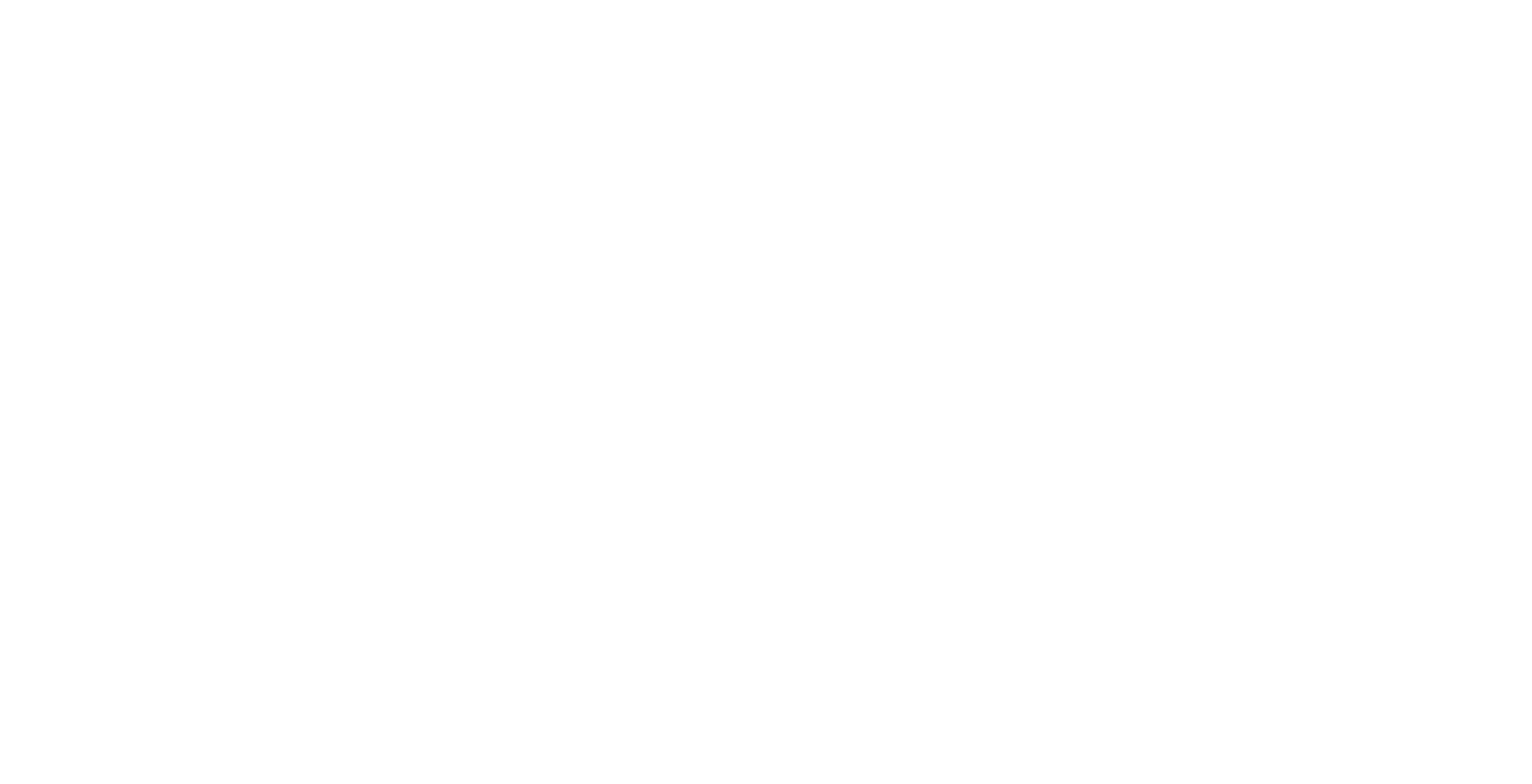 scroll, scrollTop: 0, scrollLeft: 0, axis: both 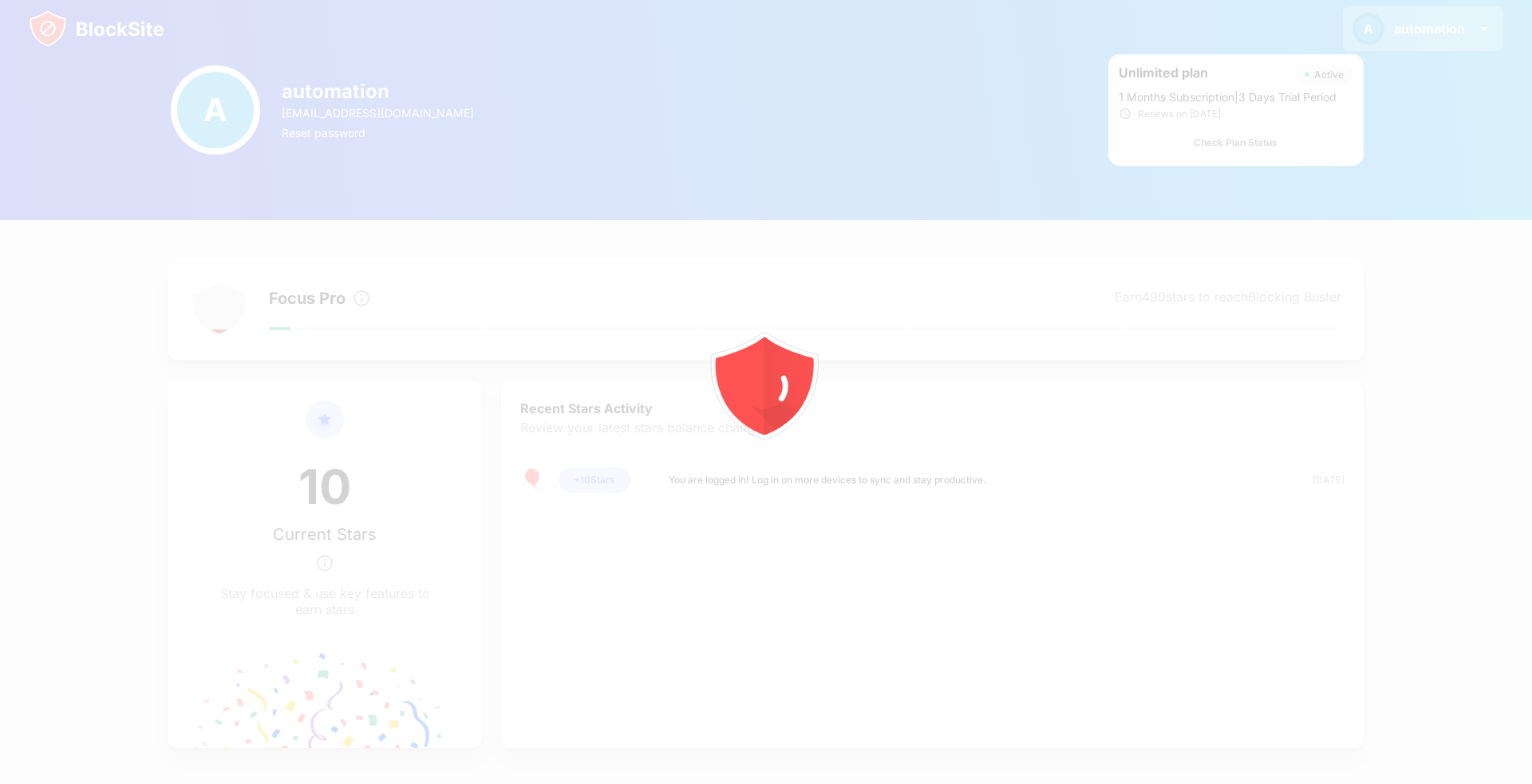 click on "automation" at bounding box center [1429, 29] 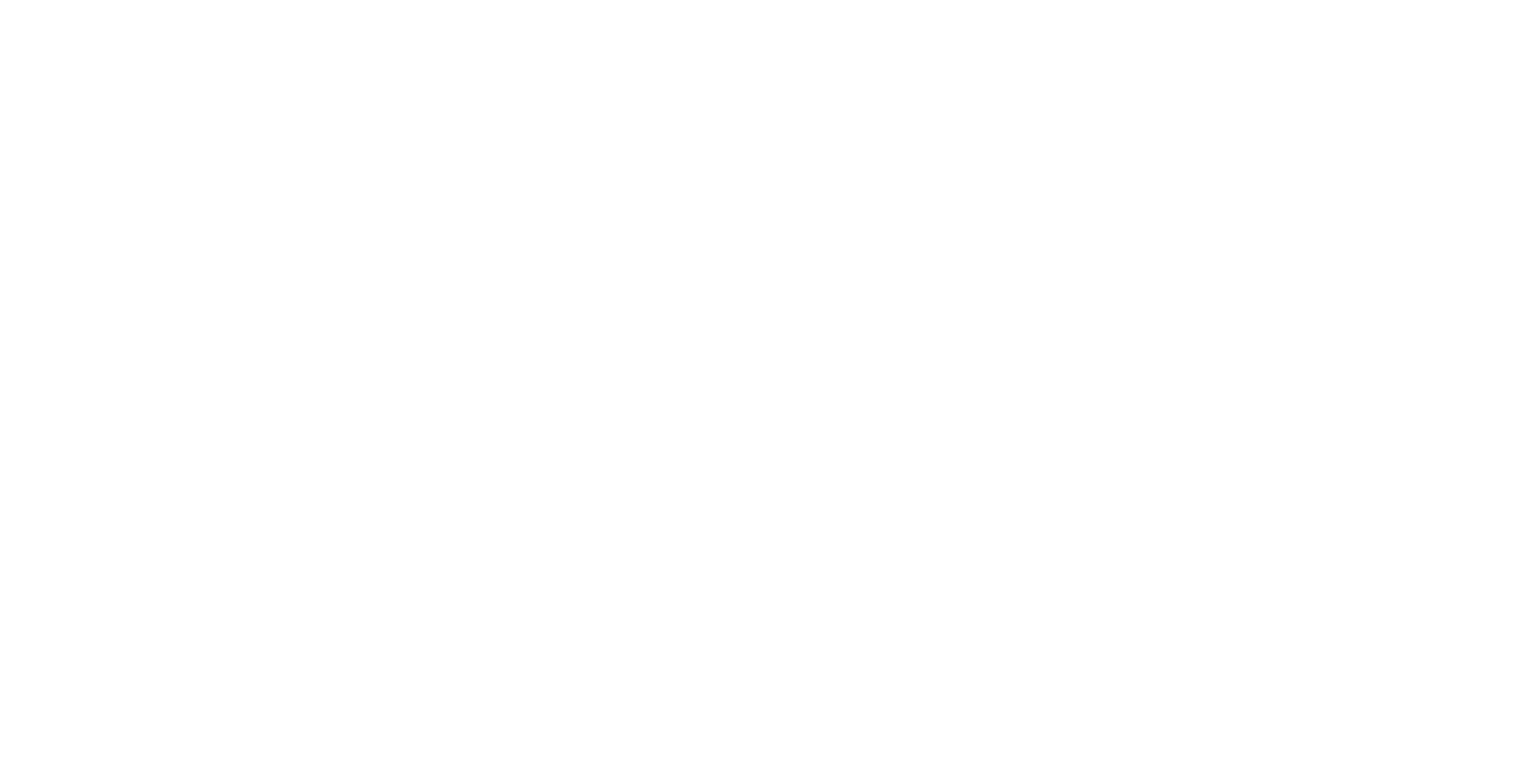 scroll, scrollTop: 0, scrollLeft: 0, axis: both 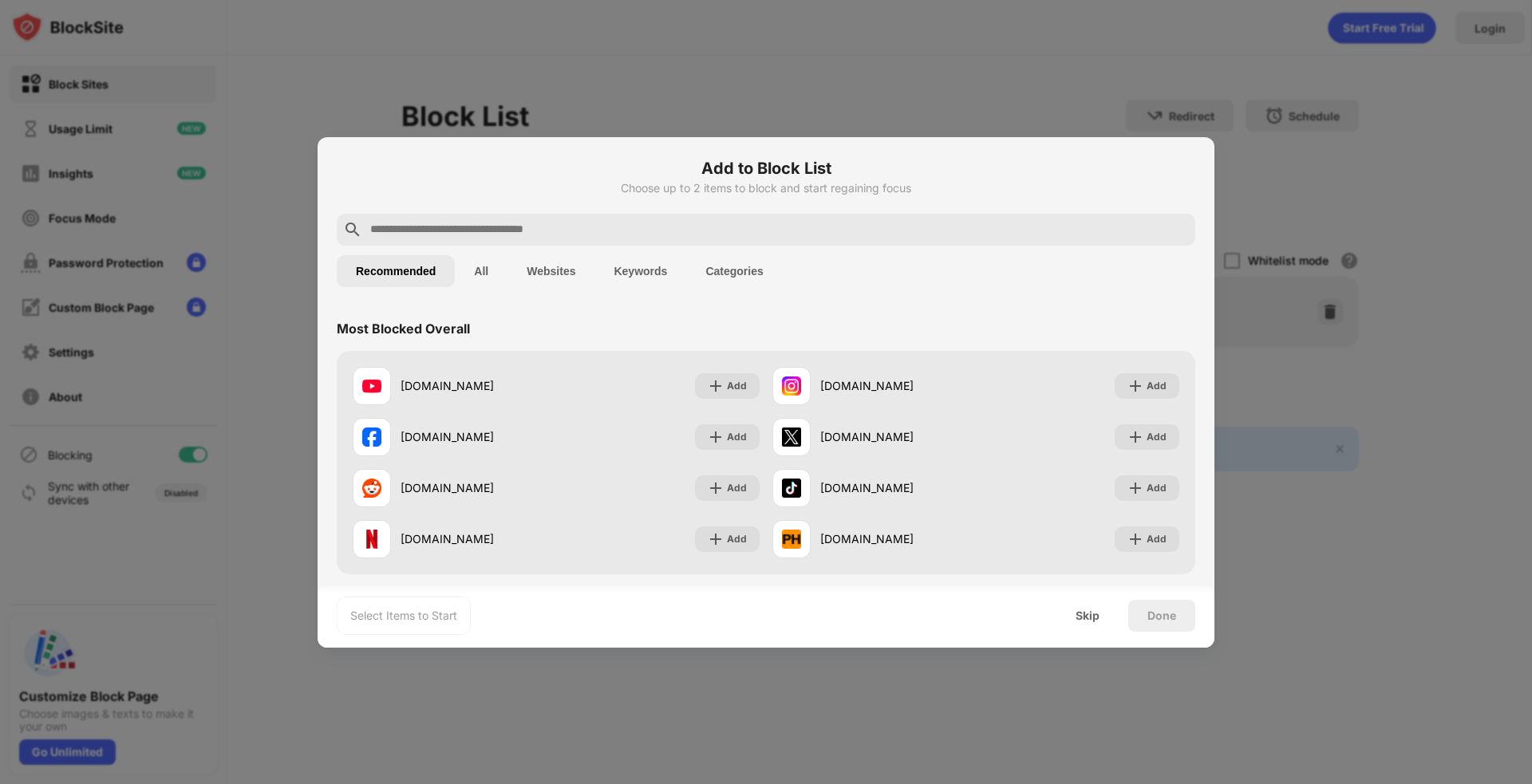 click on "Skip" at bounding box center (1088, 616) 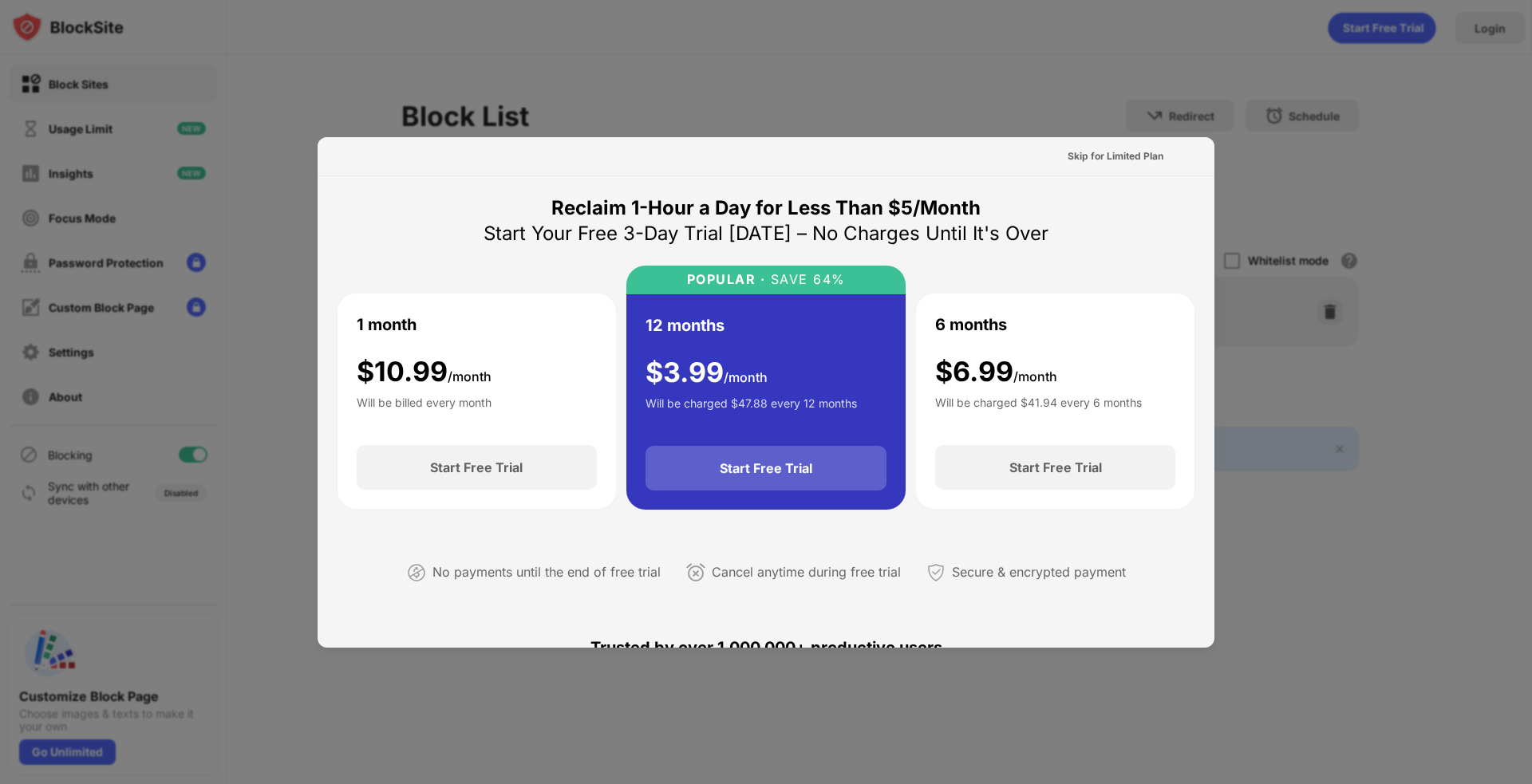 click on "Start Free Trial" at bounding box center (766, 468) 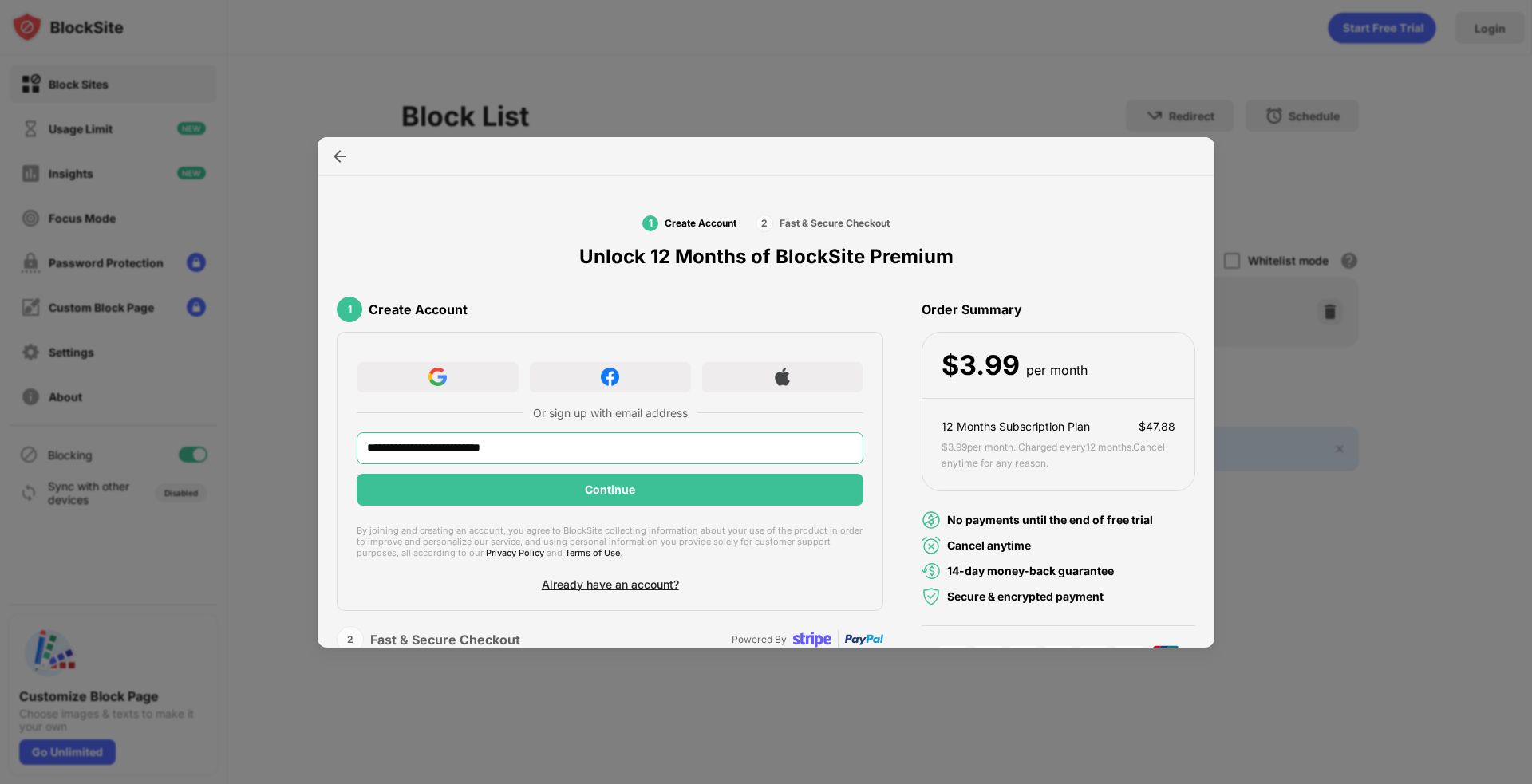 type on "**********" 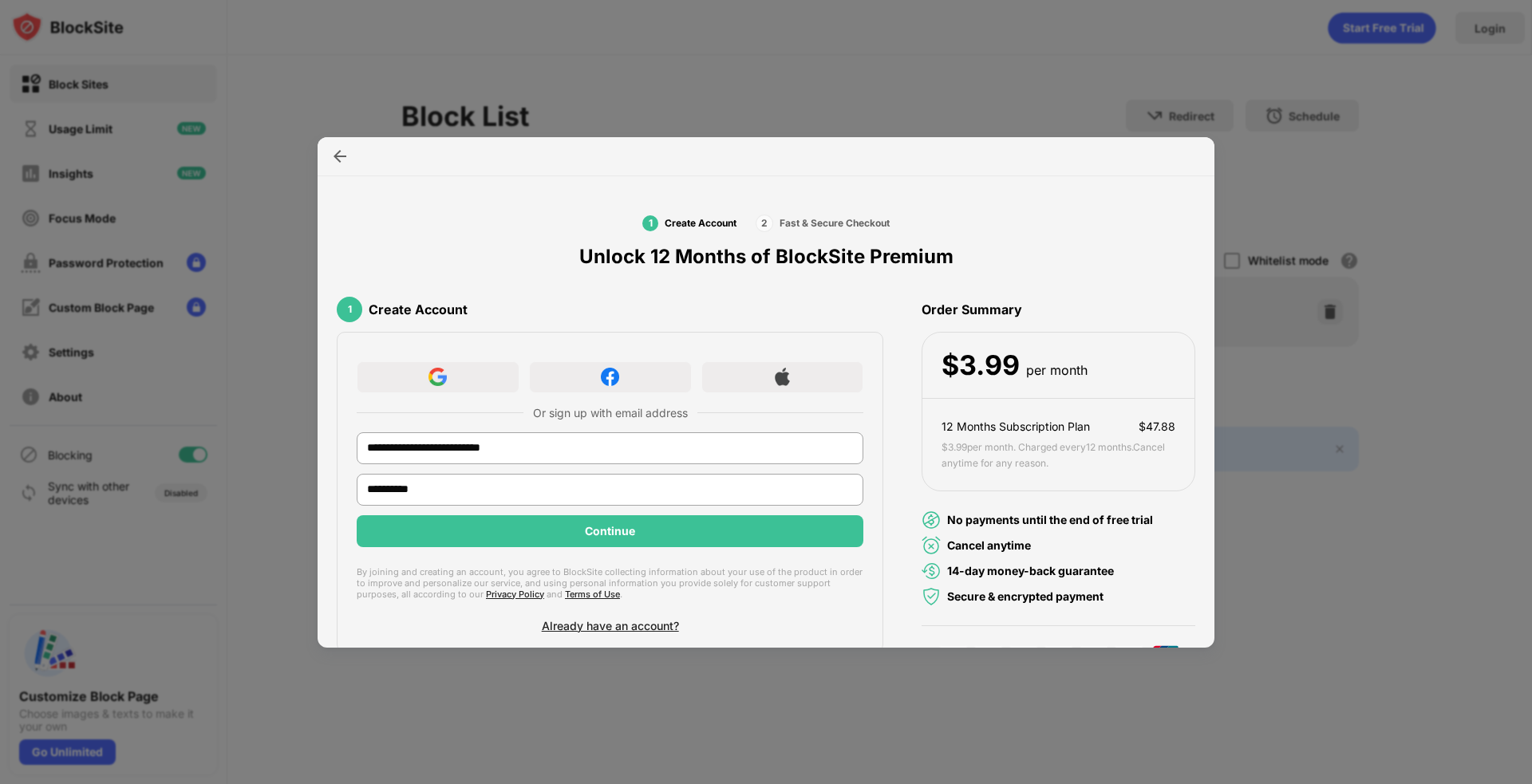 type on "**********" 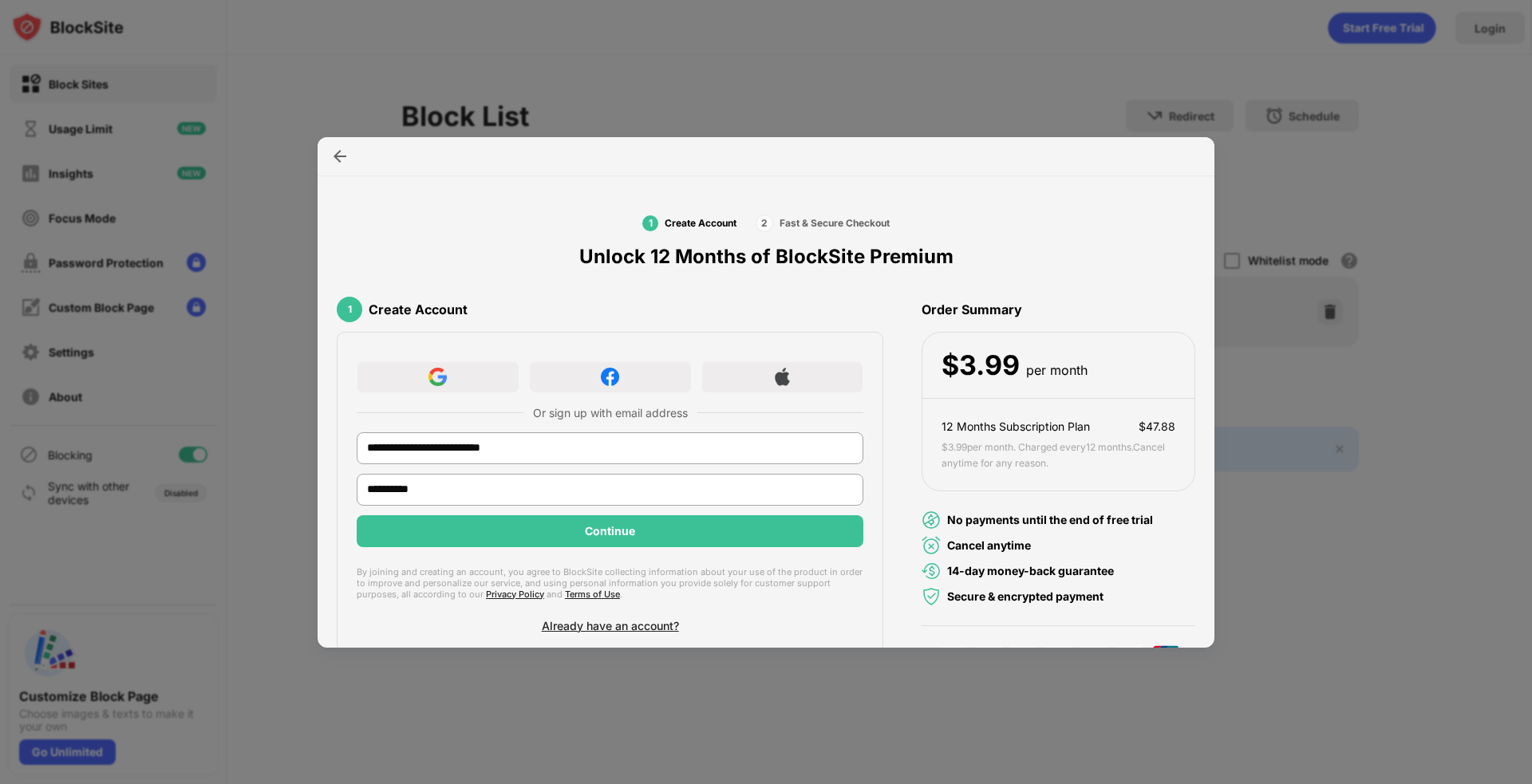 click on "Continue" at bounding box center [610, 531] 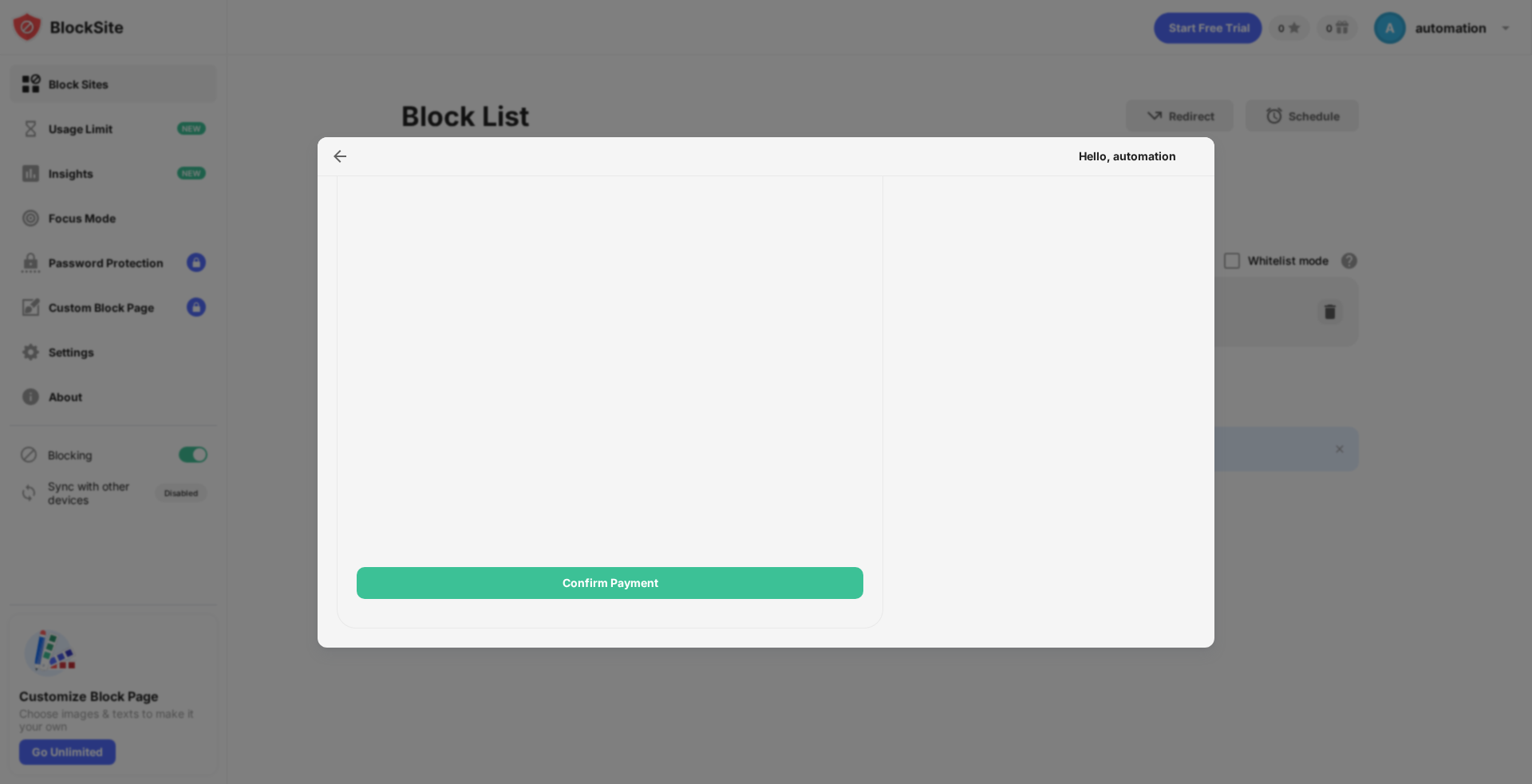 scroll, scrollTop: 0, scrollLeft: 0, axis: both 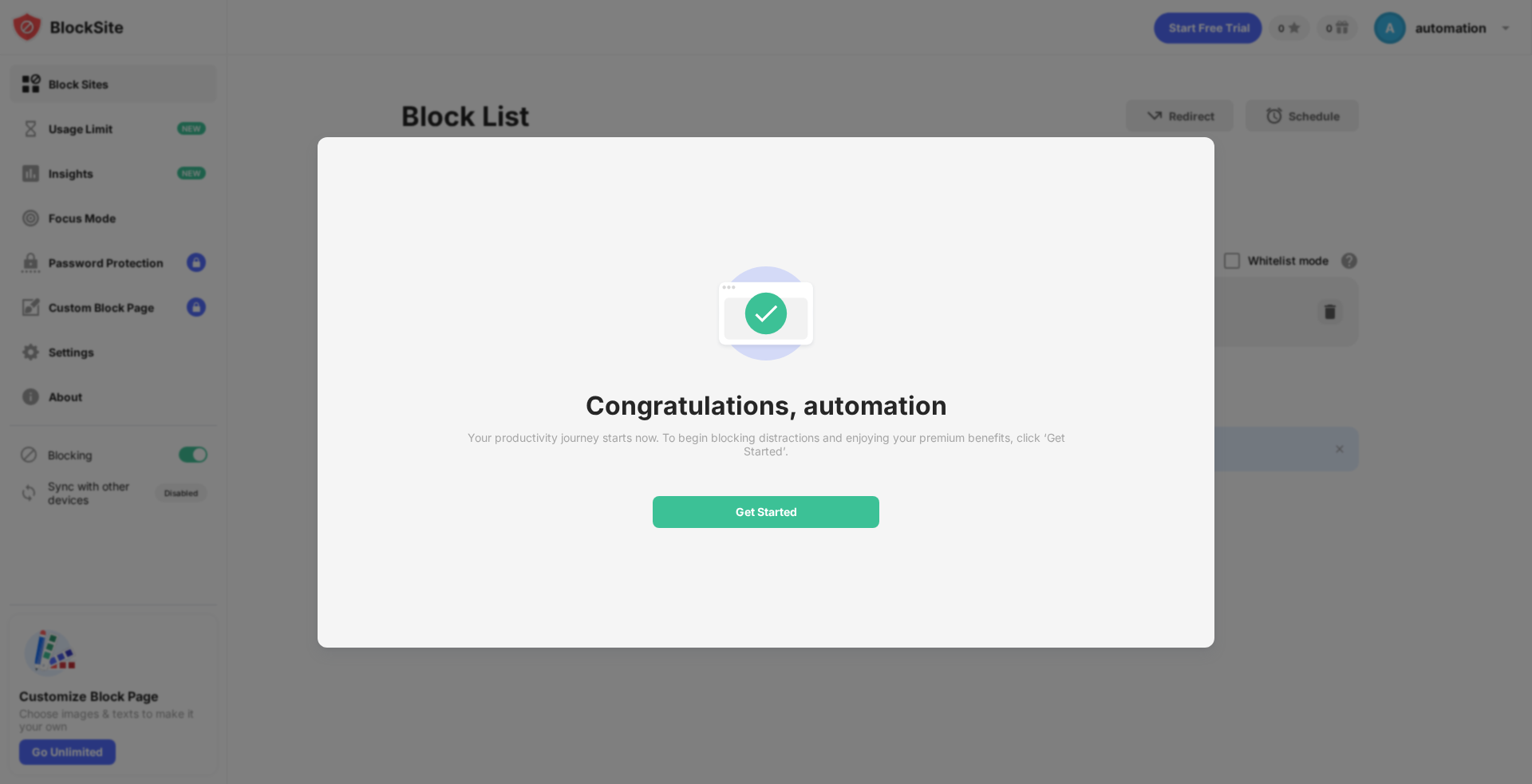 click on "Get Started" at bounding box center (766, 512) 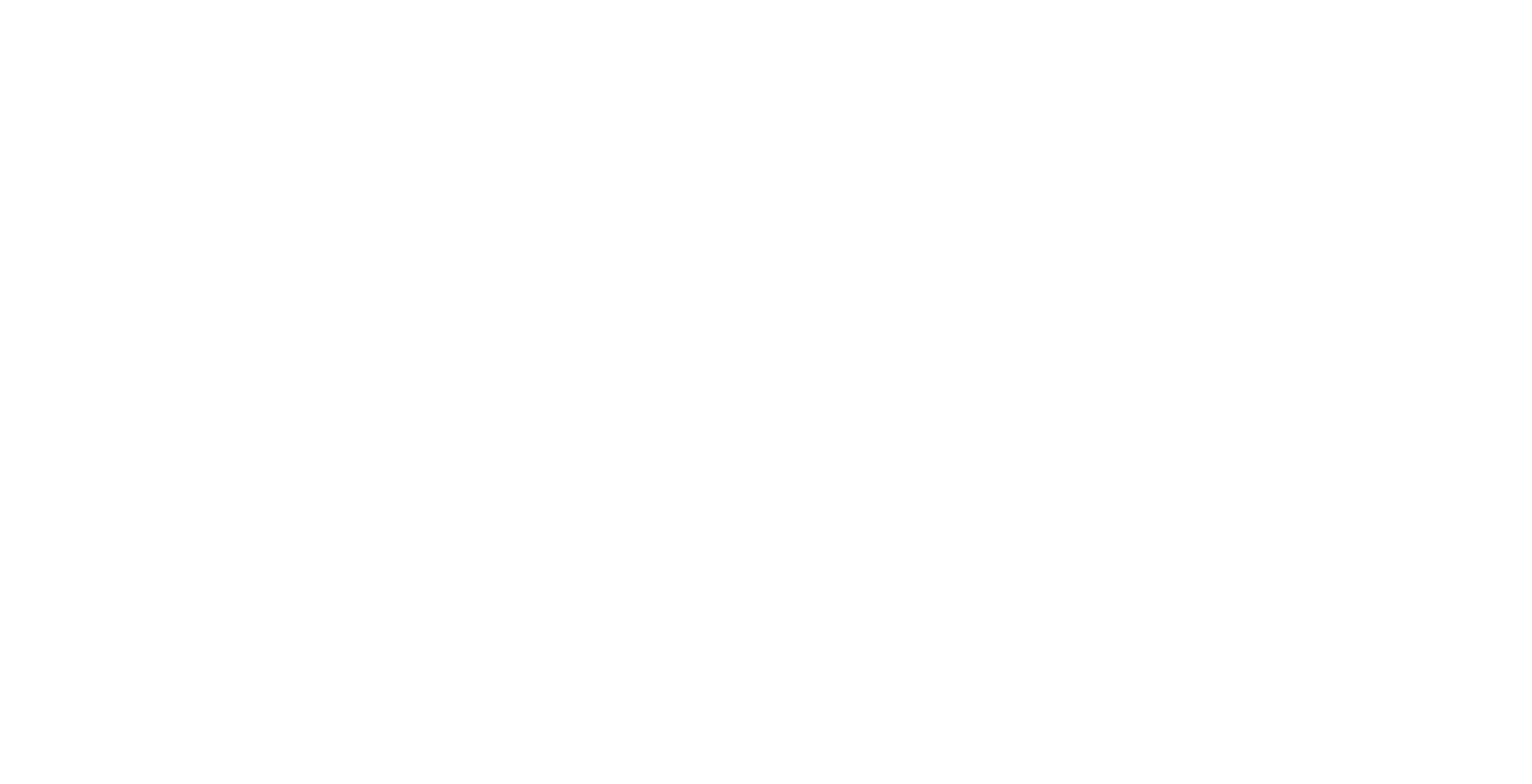 scroll, scrollTop: 0, scrollLeft: 0, axis: both 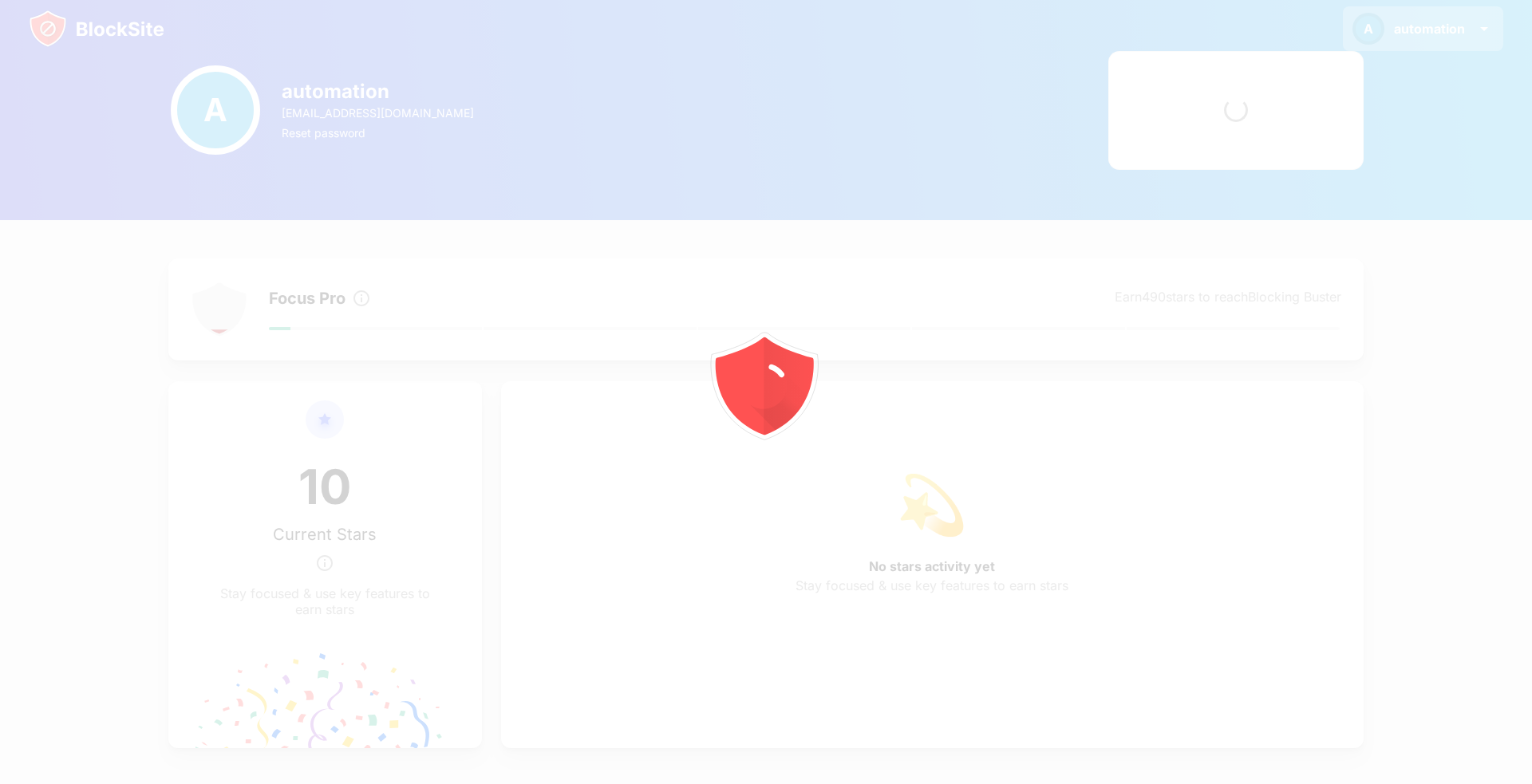 click on "automation" at bounding box center [1429, 29] 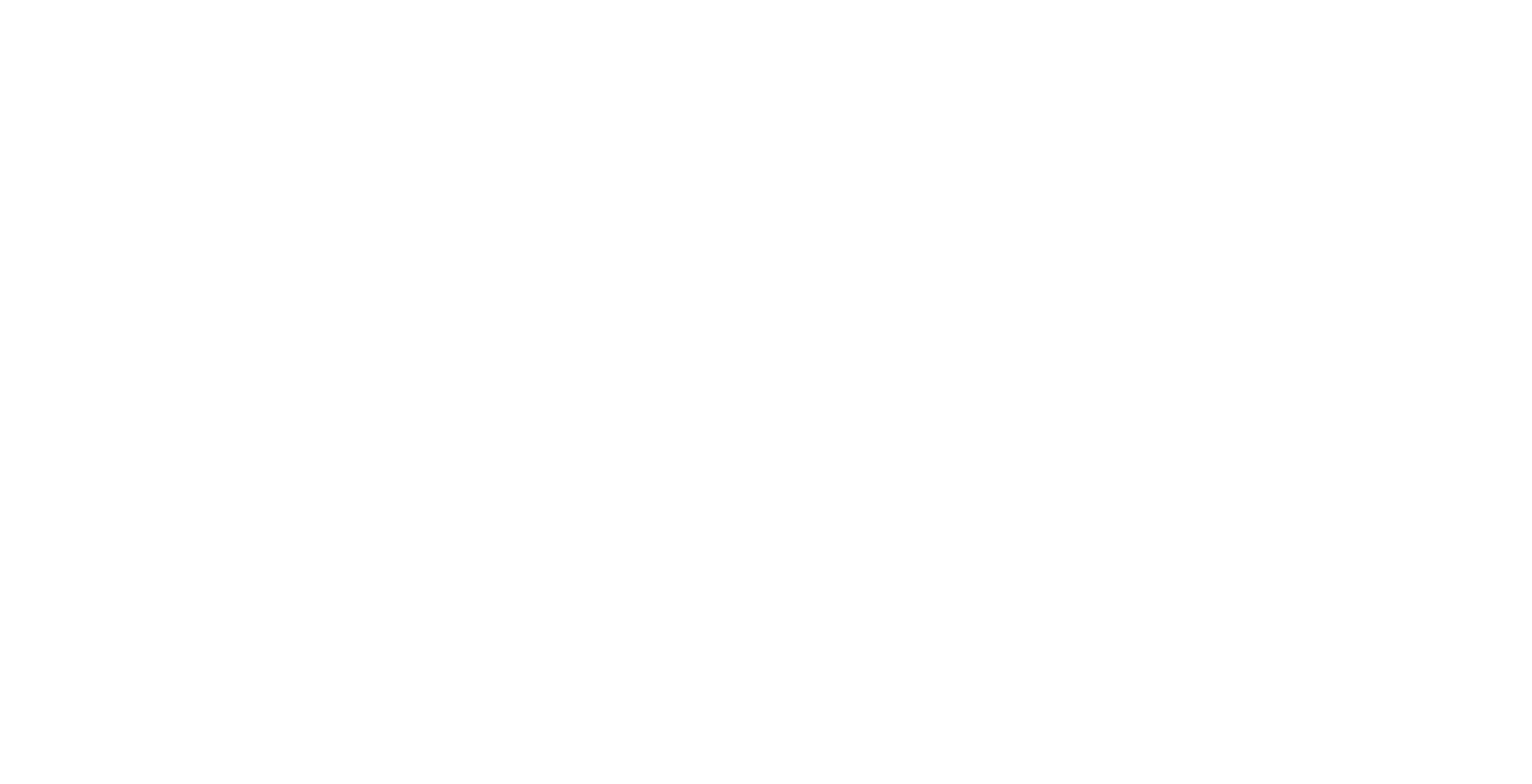 scroll, scrollTop: 0, scrollLeft: 0, axis: both 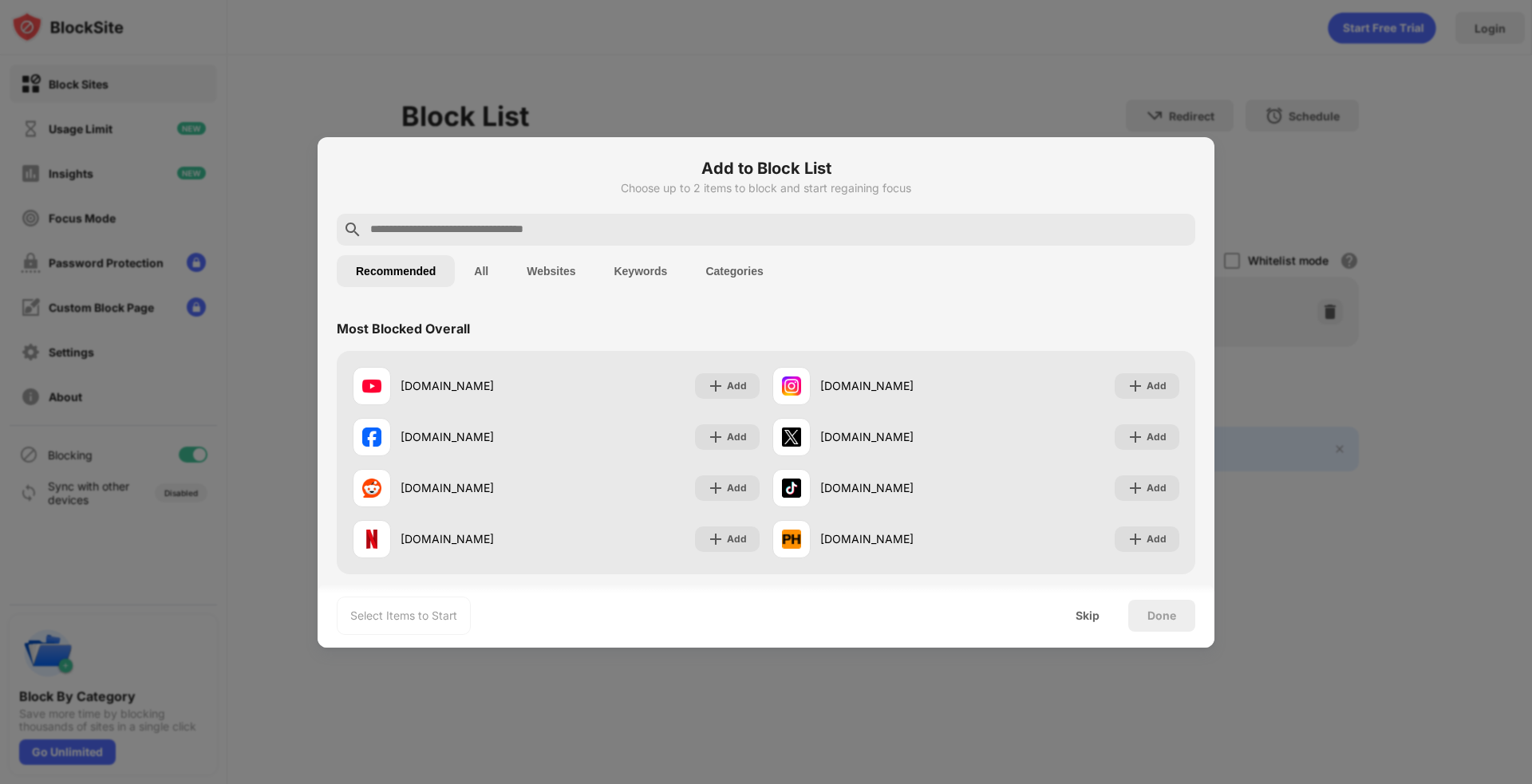 click on "Skip" at bounding box center (1088, 616) 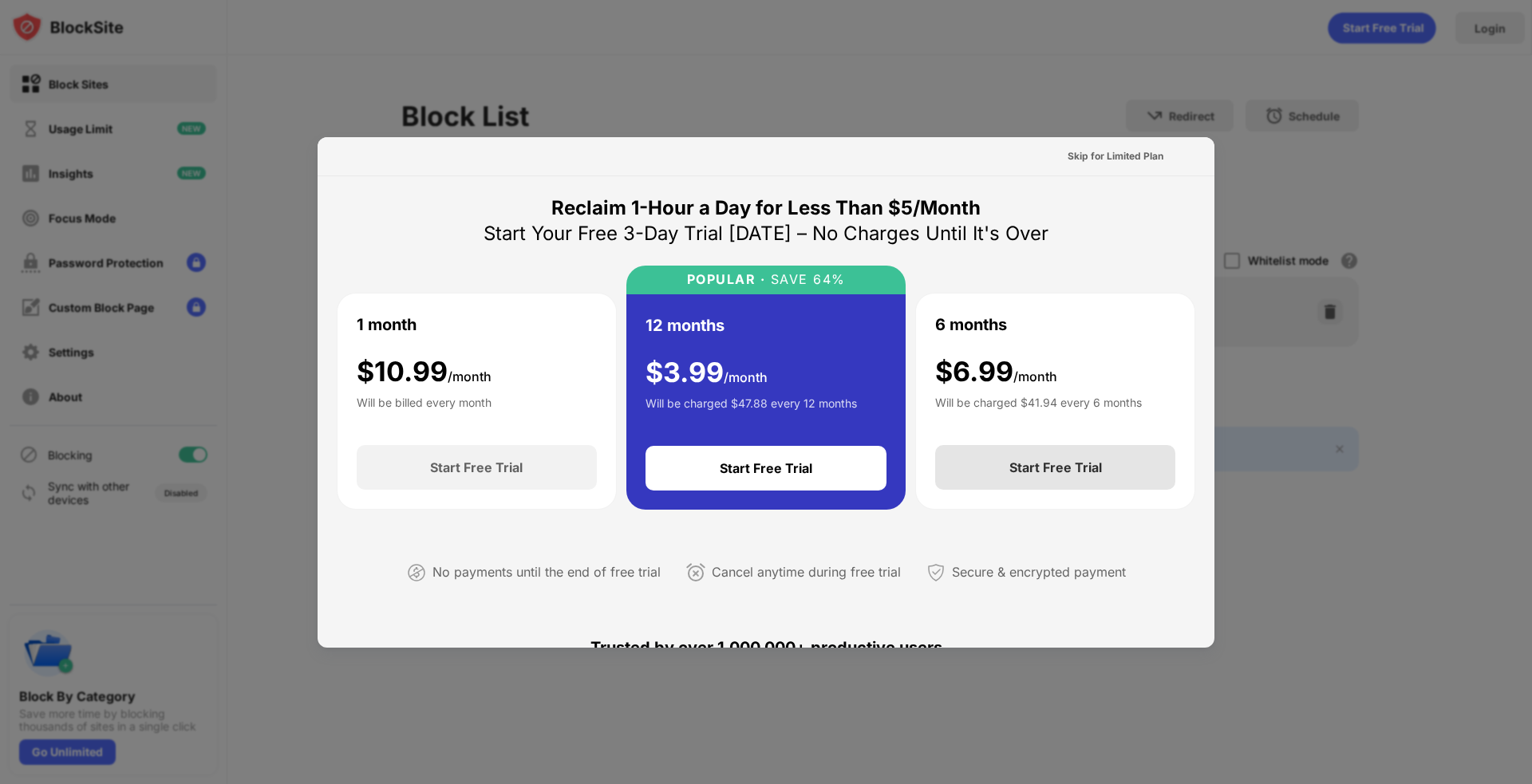 click on "Start Free Trial" at bounding box center [1056, 467] 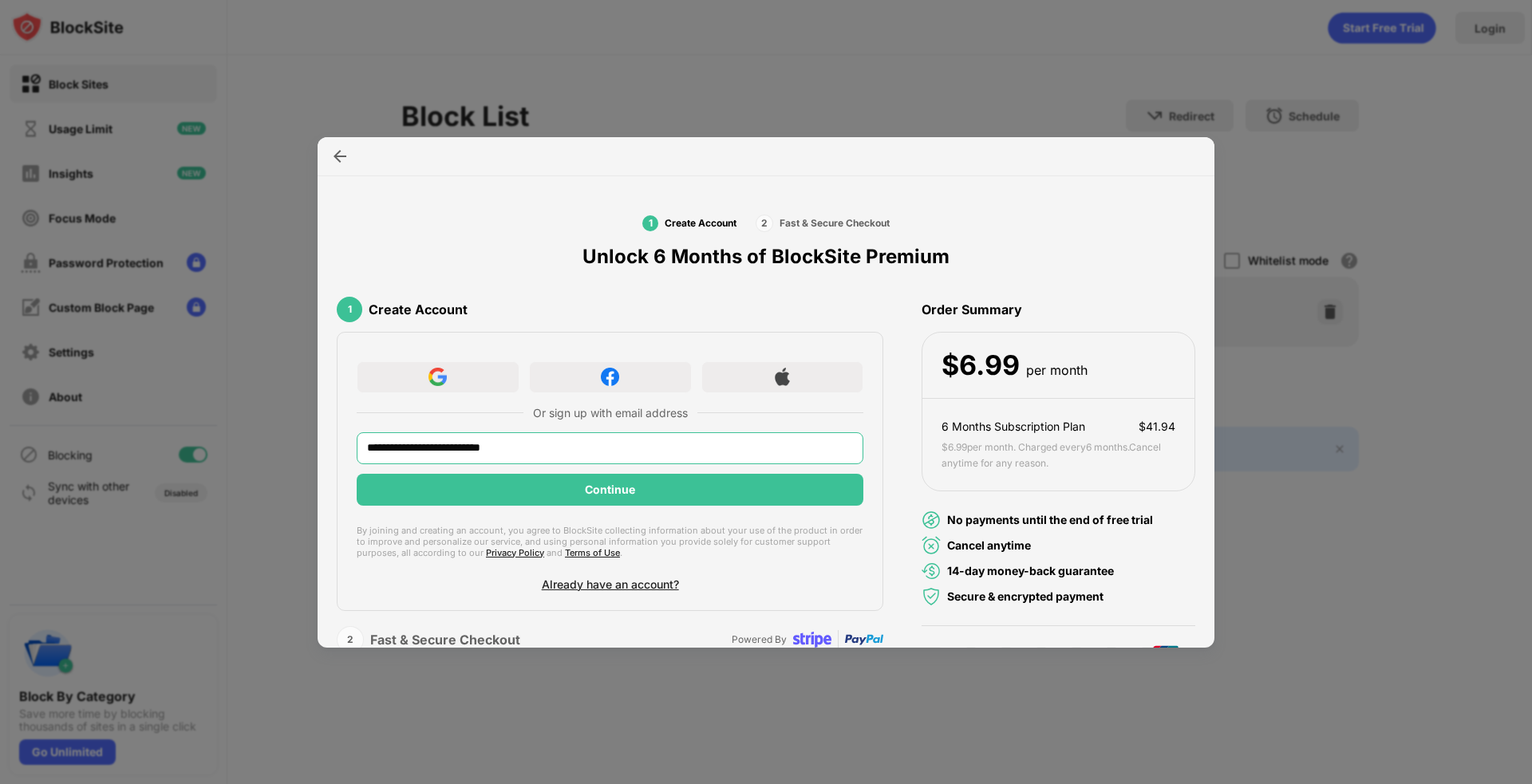 type on "**********" 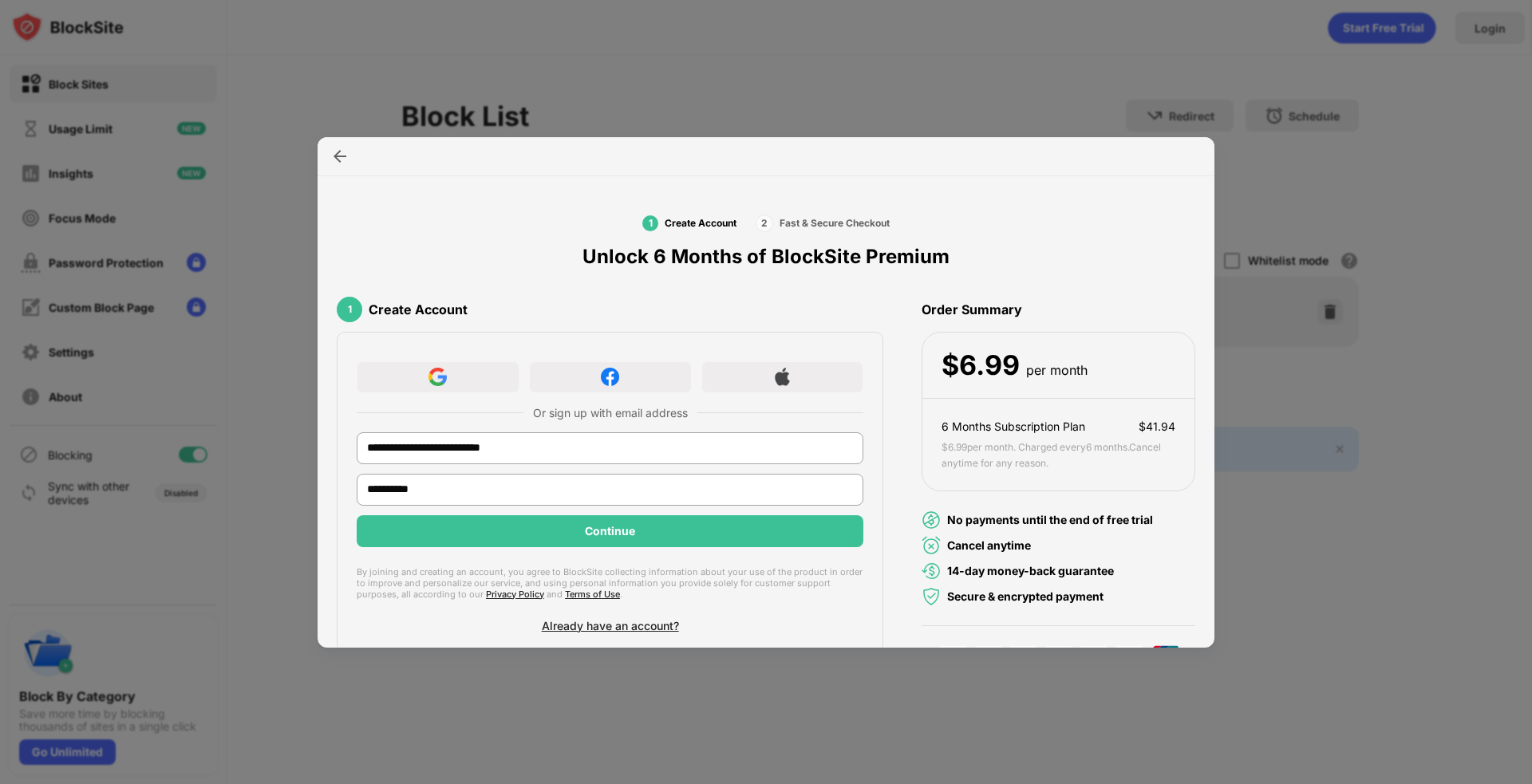 type on "**********" 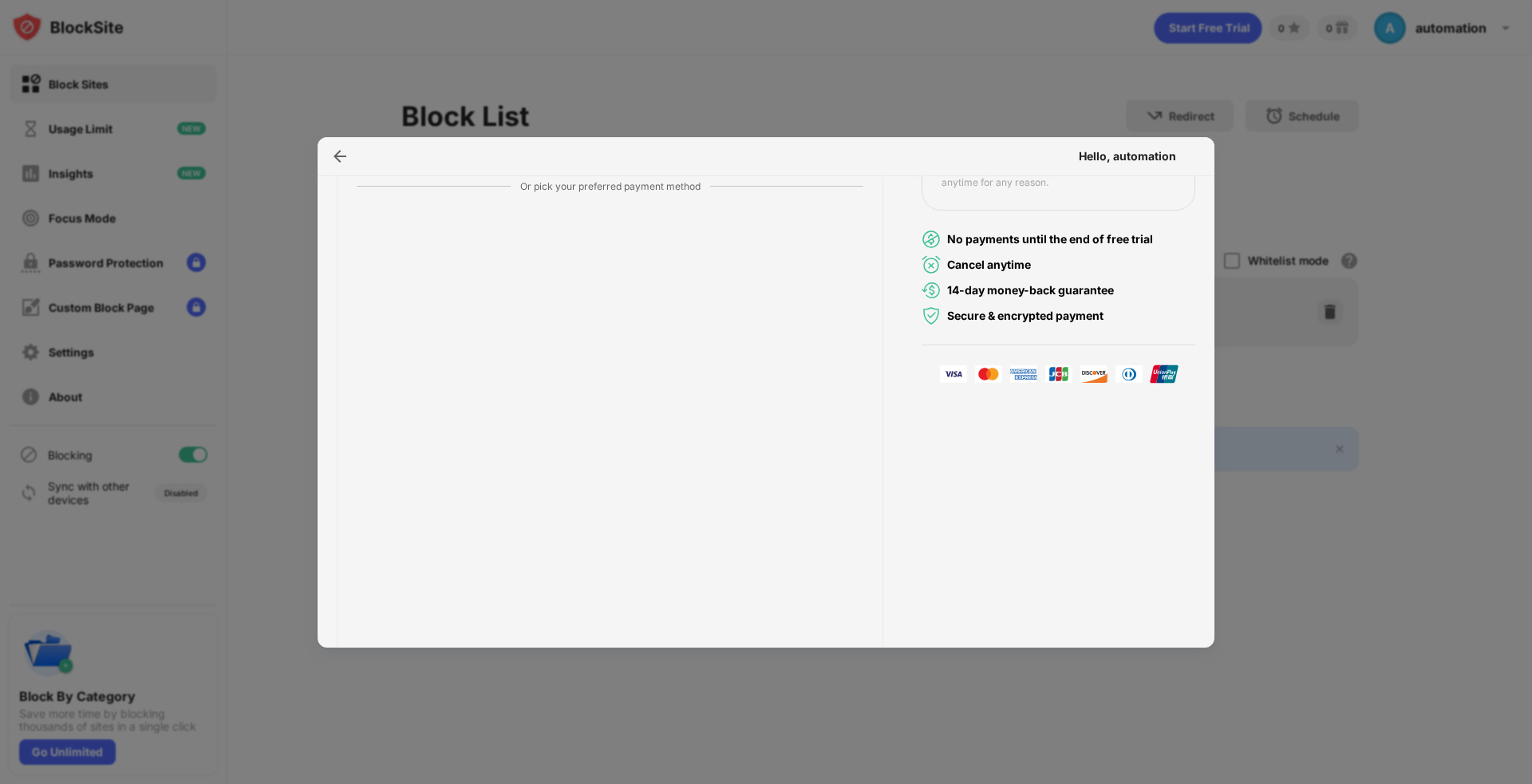 scroll, scrollTop: 0, scrollLeft: 0, axis: both 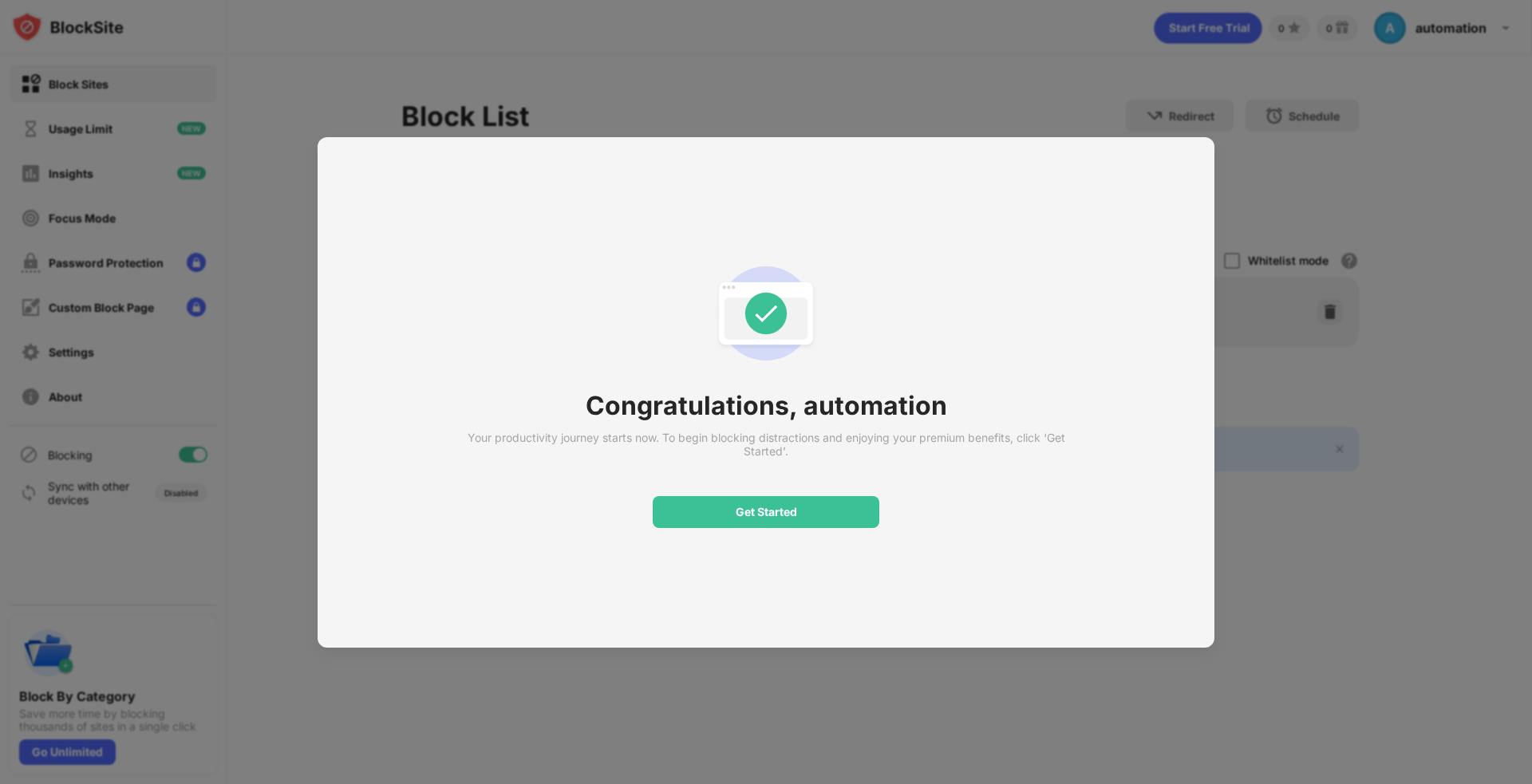 click on "Get Started" at bounding box center [766, 512] 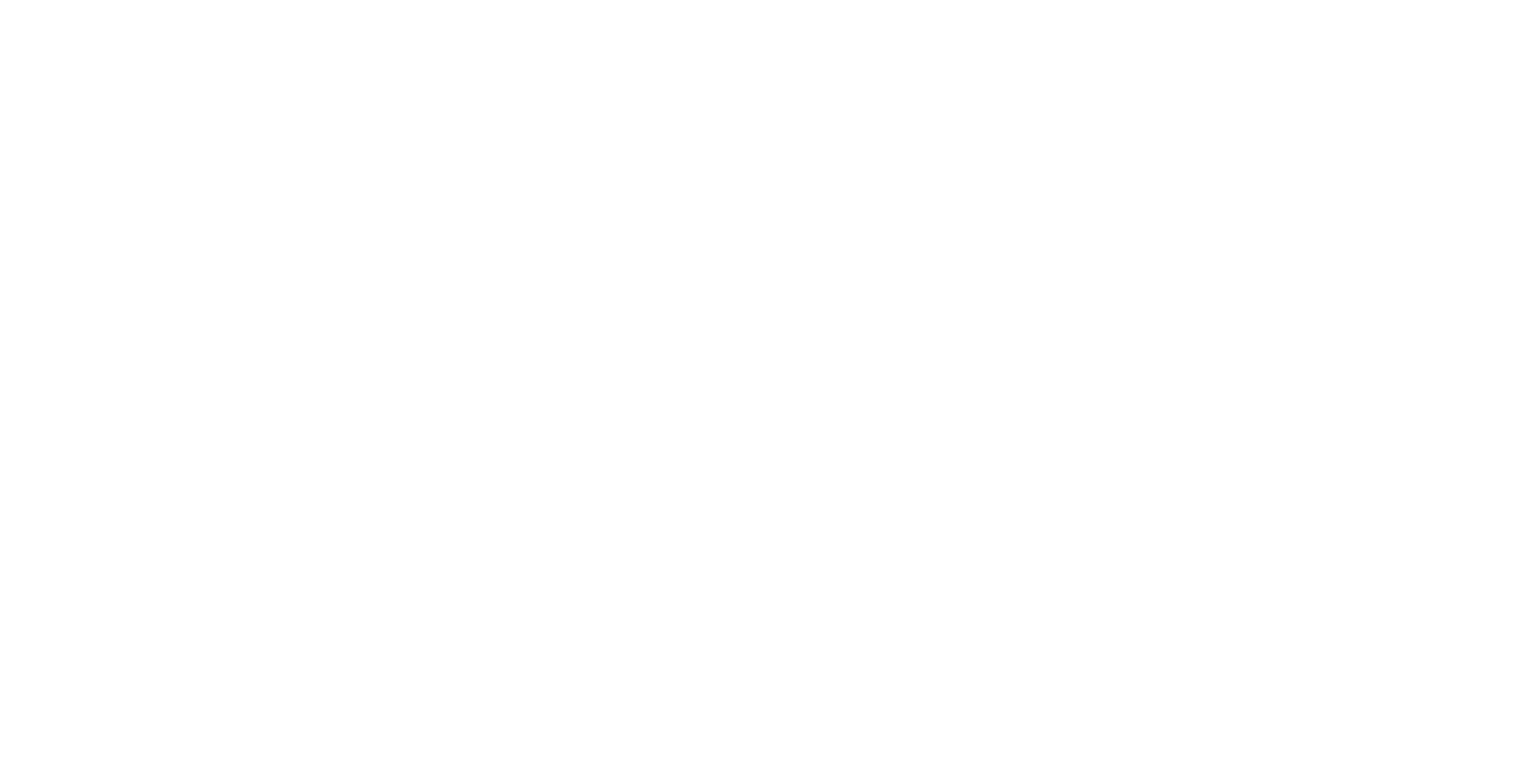 scroll, scrollTop: 0, scrollLeft: 0, axis: both 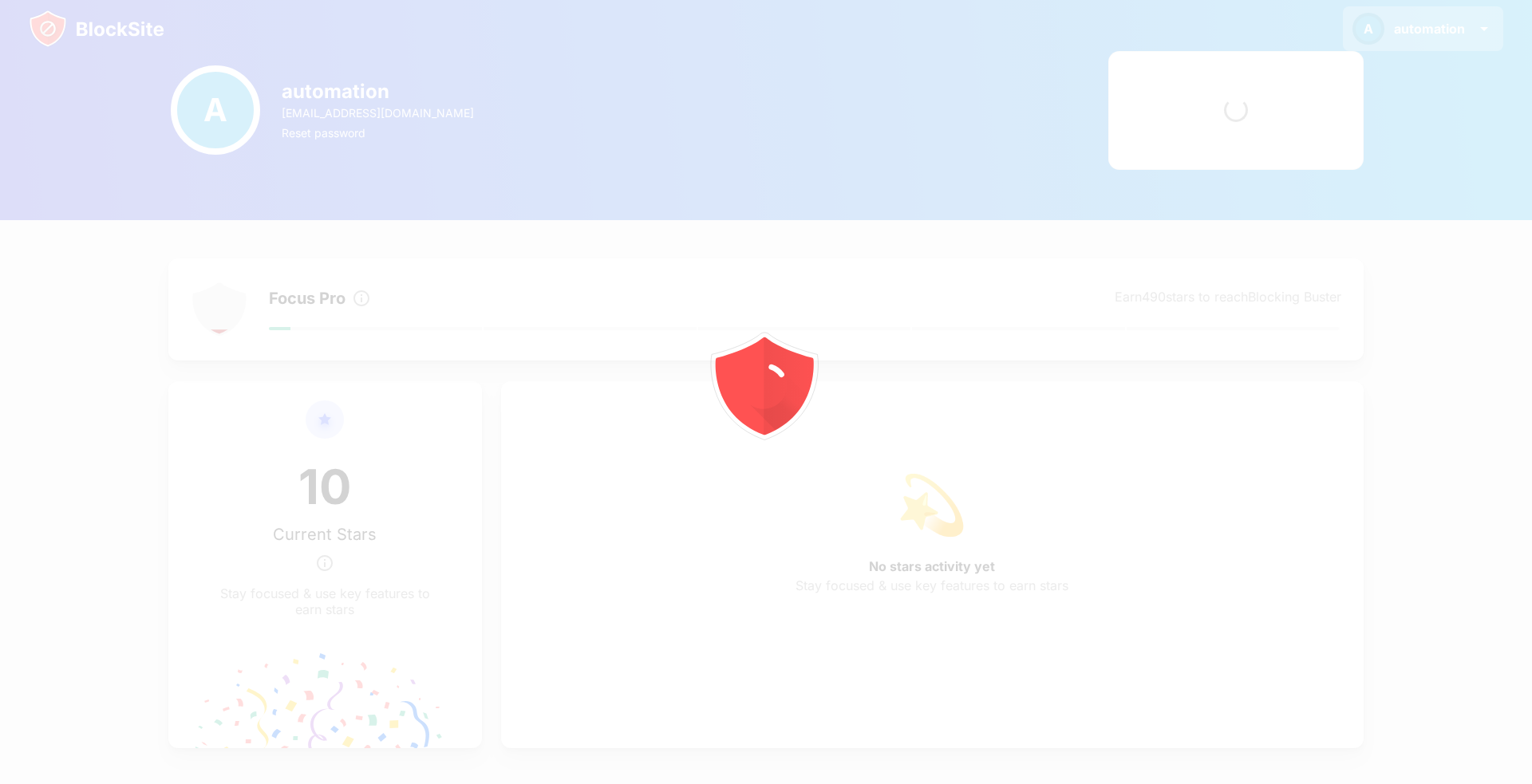 click on "automation" at bounding box center [1429, 29] 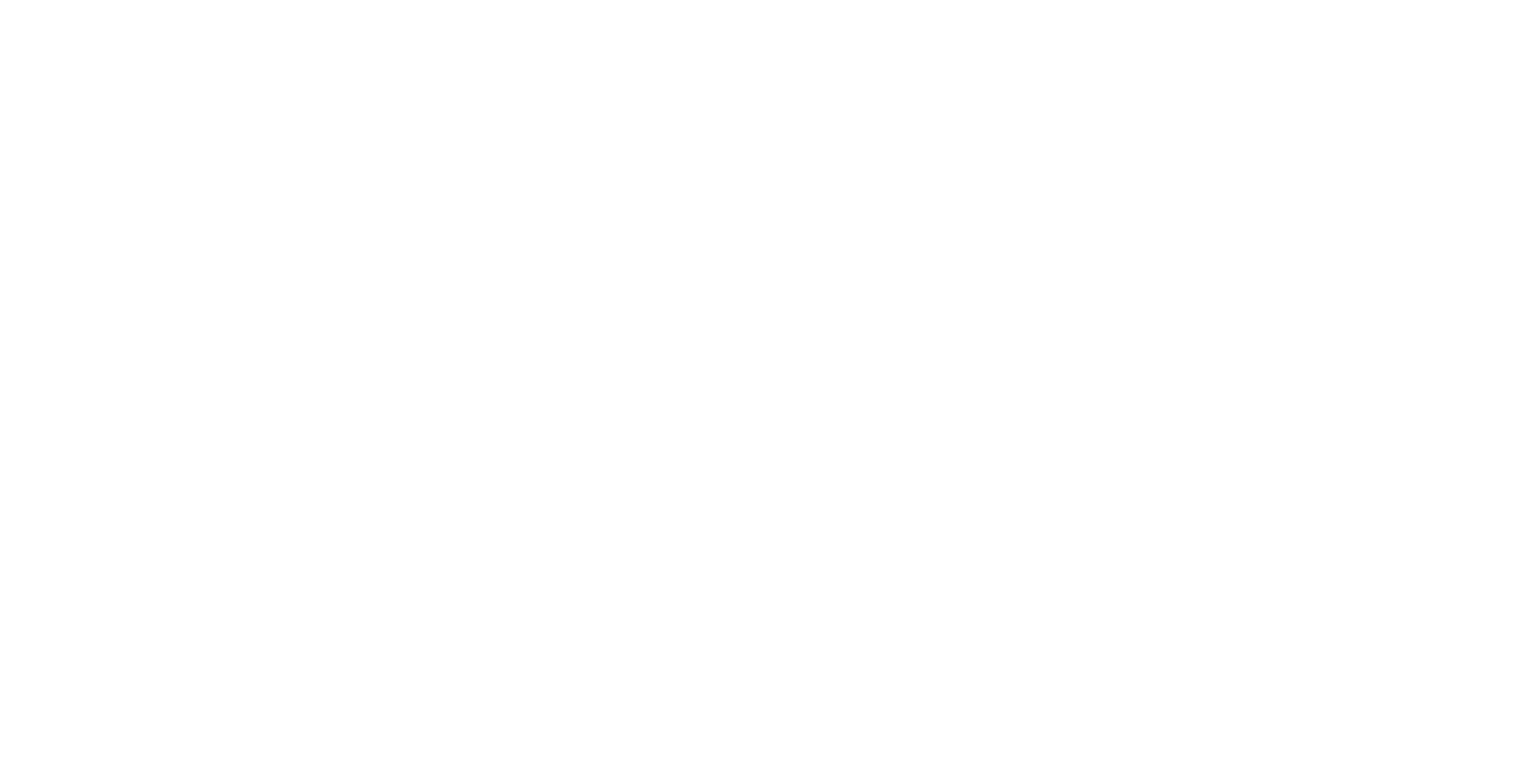 scroll, scrollTop: 0, scrollLeft: 0, axis: both 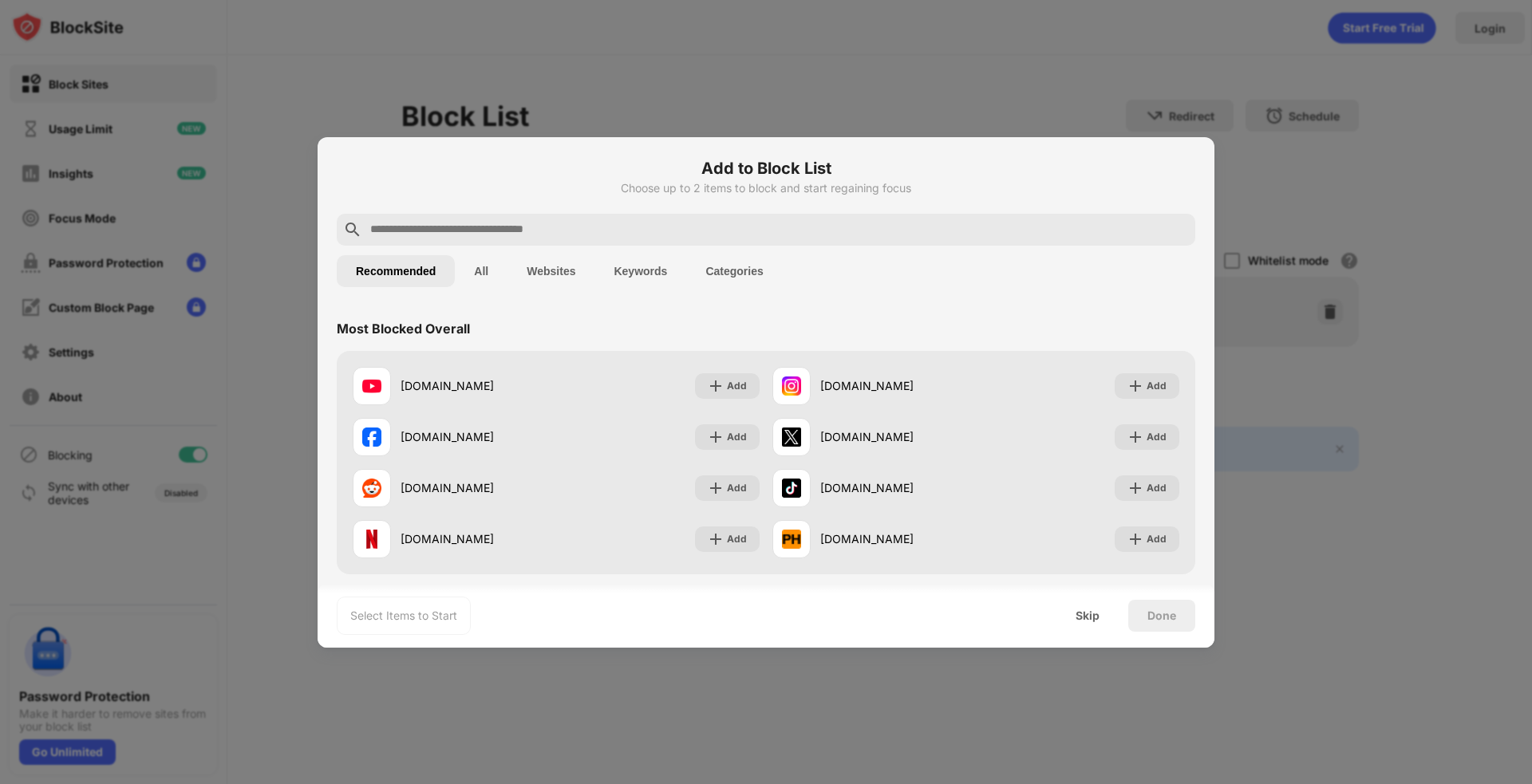 click on "Skip" at bounding box center [1088, 616] 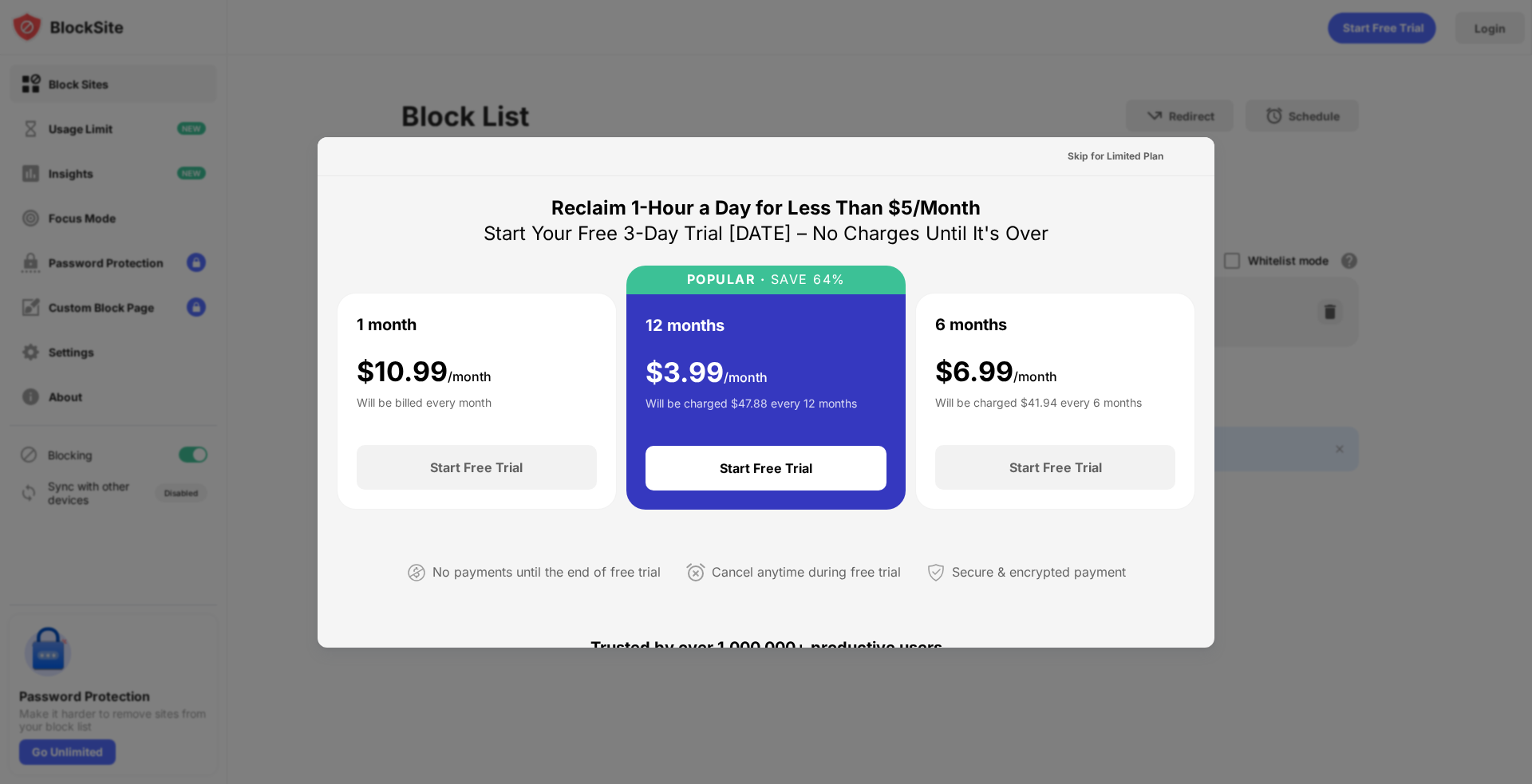 click on "Start Free Trial" at bounding box center (476, 467) 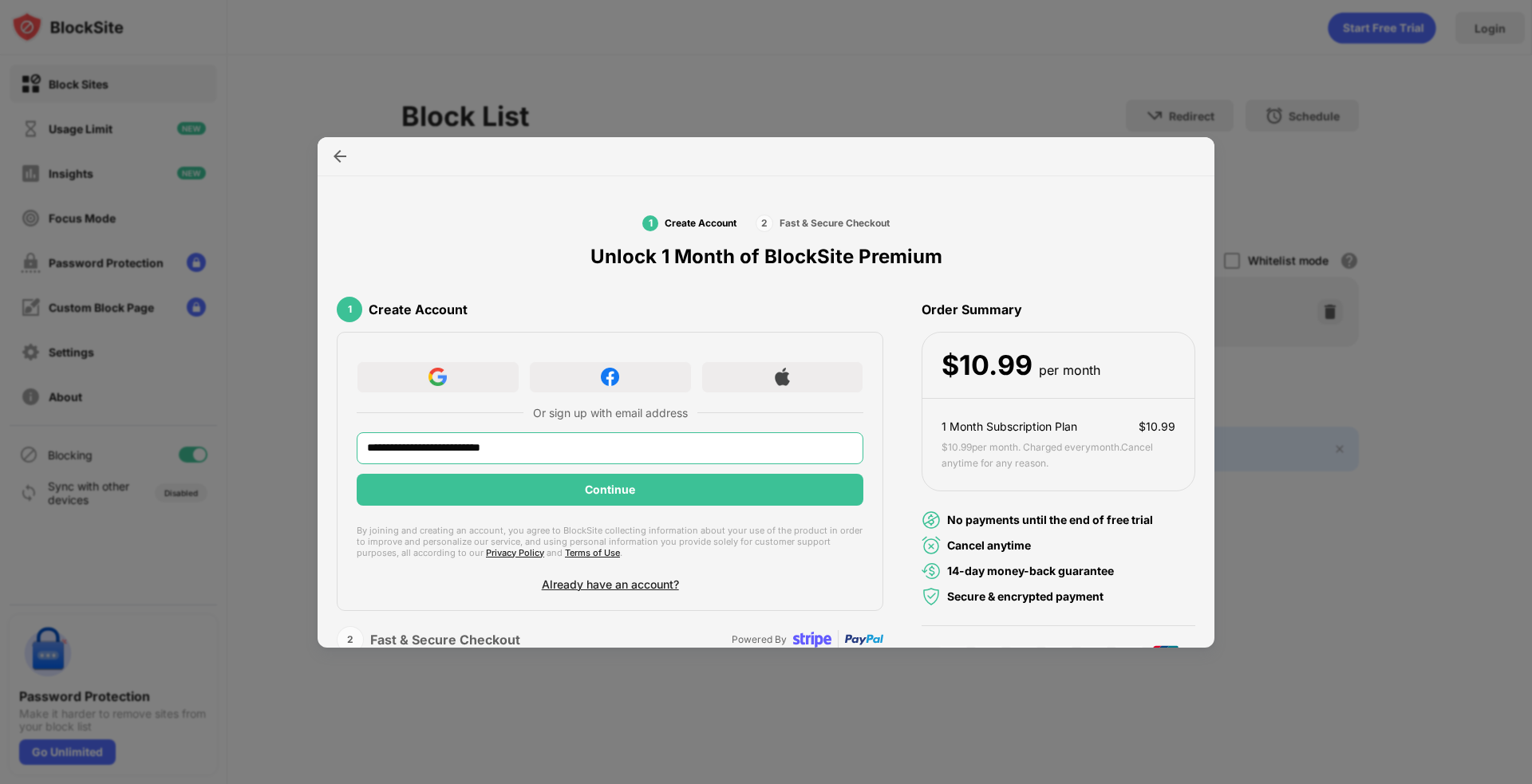type on "**********" 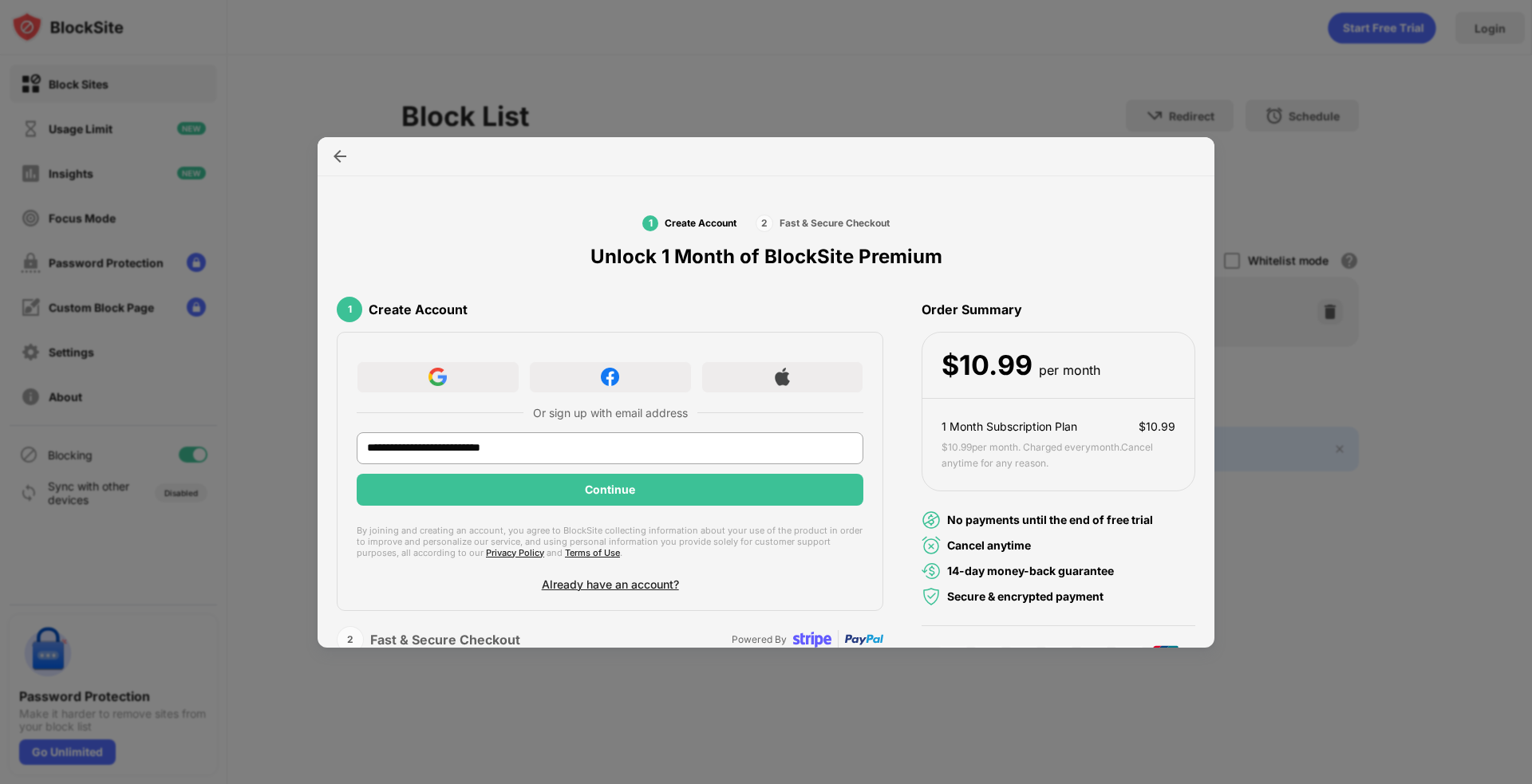 click on "Continue" at bounding box center (610, 490) 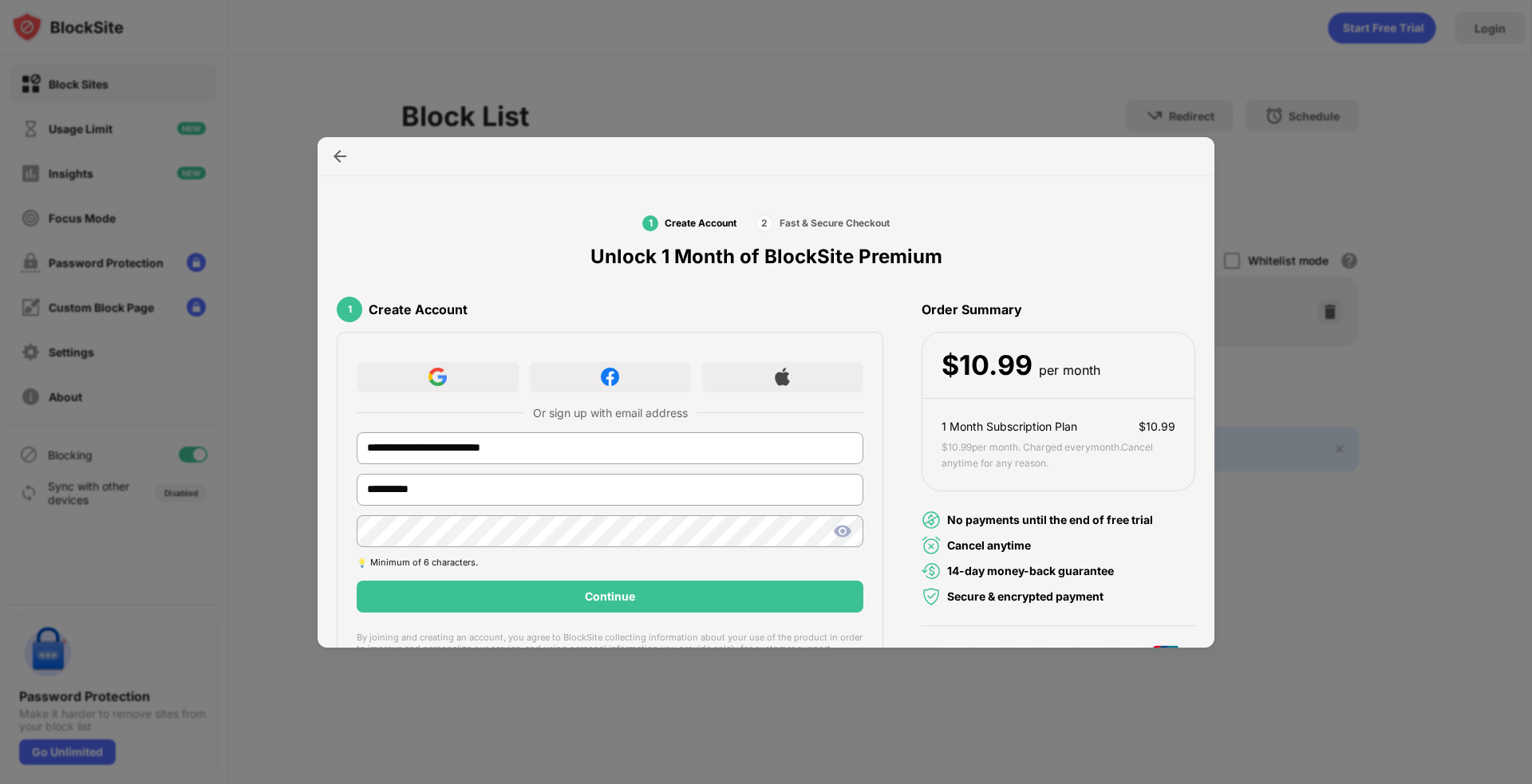 click on "Continue" at bounding box center [610, 597] 